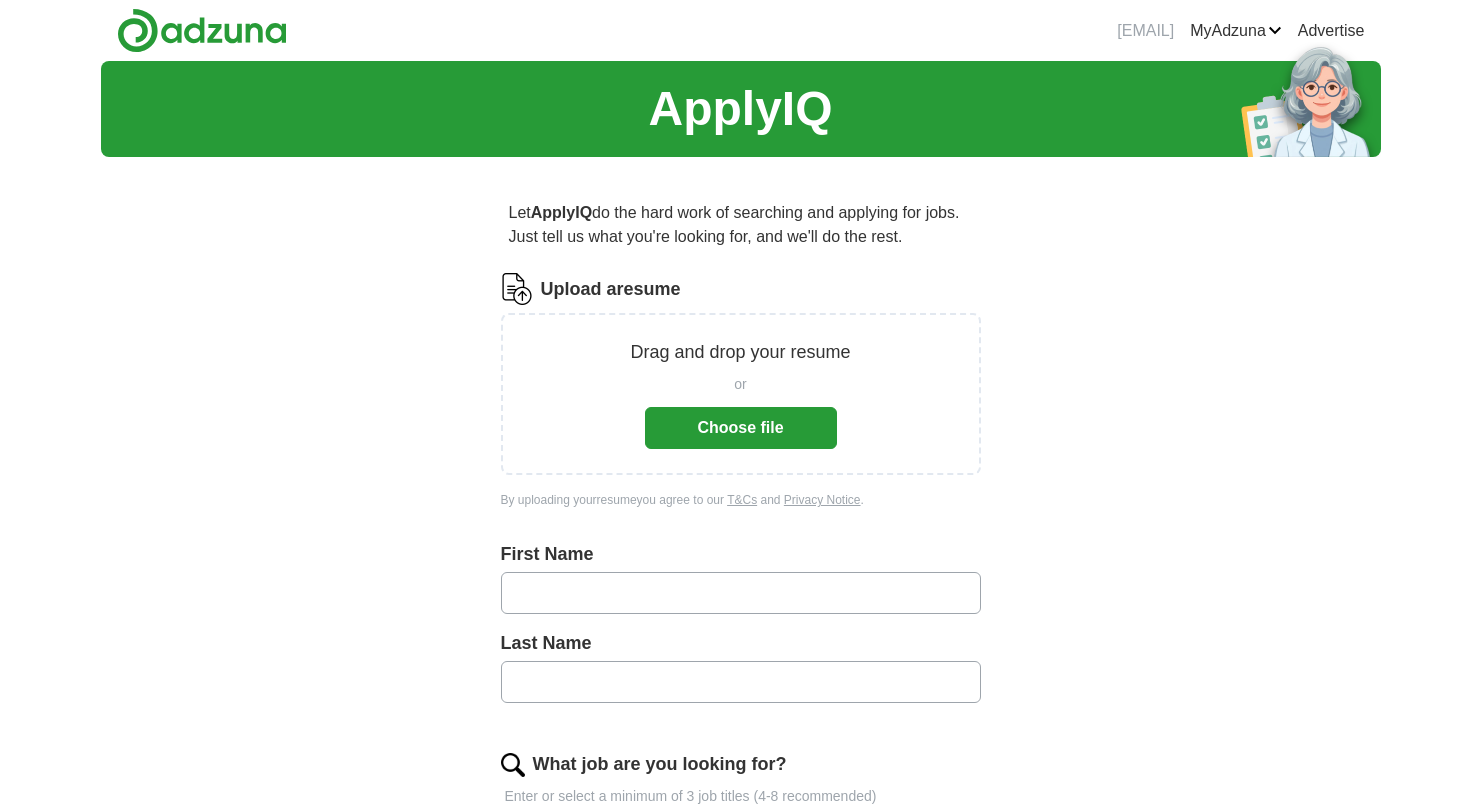 scroll, scrollTop: 0, scrollLeft: 0, axis: both 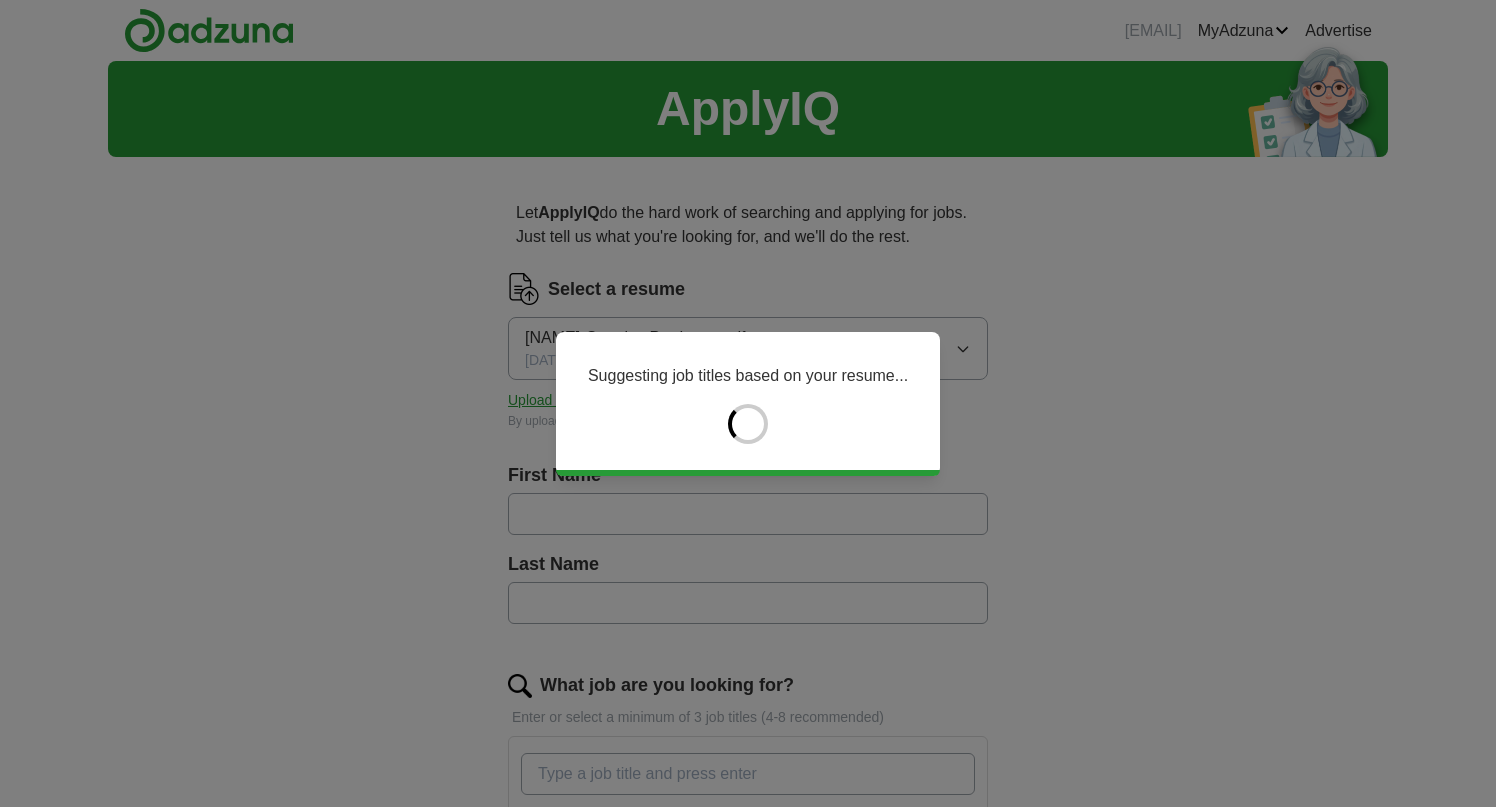 type on "*******" 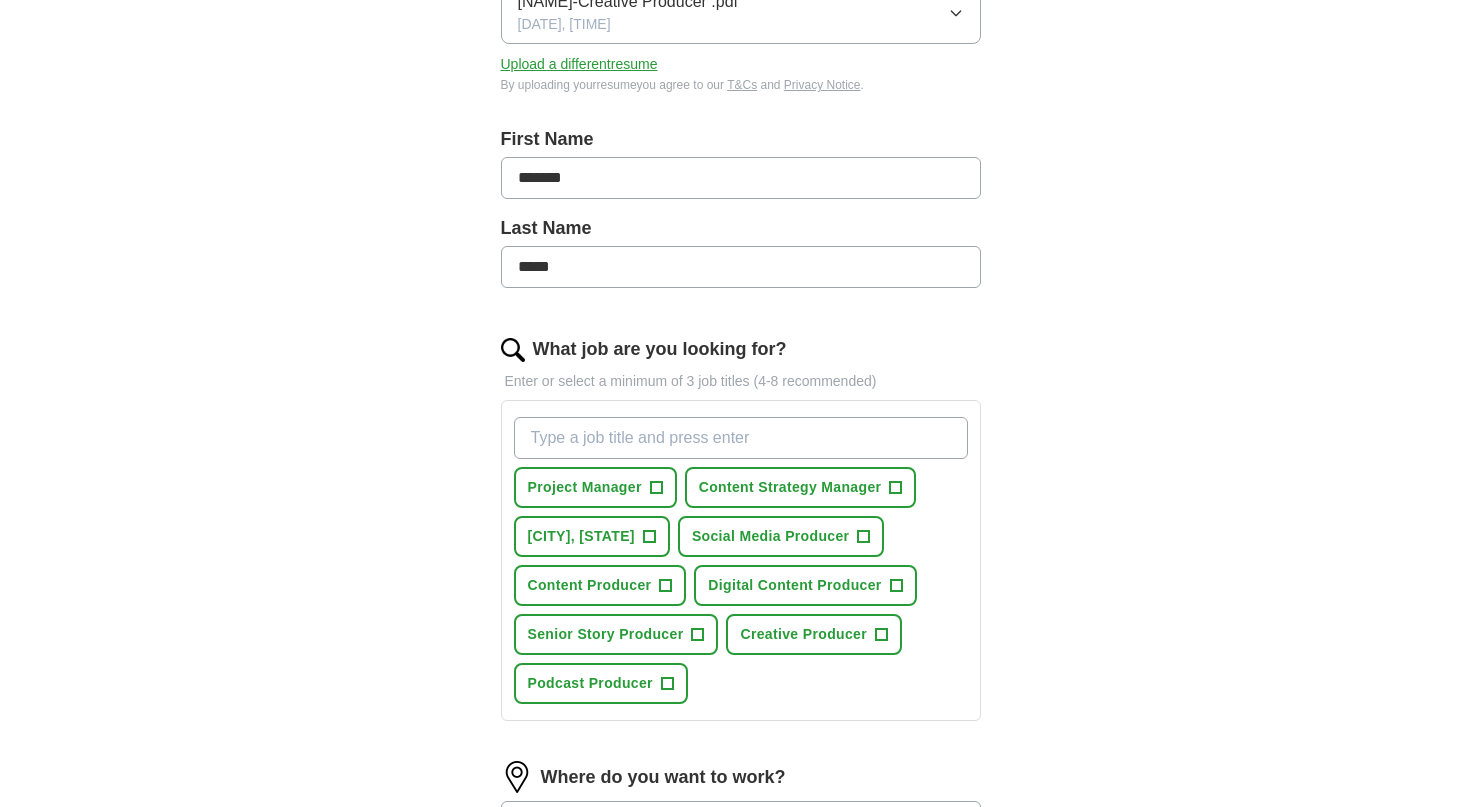 scroll, scrollTop: 338, scrollLeft: 0, axis: vertical 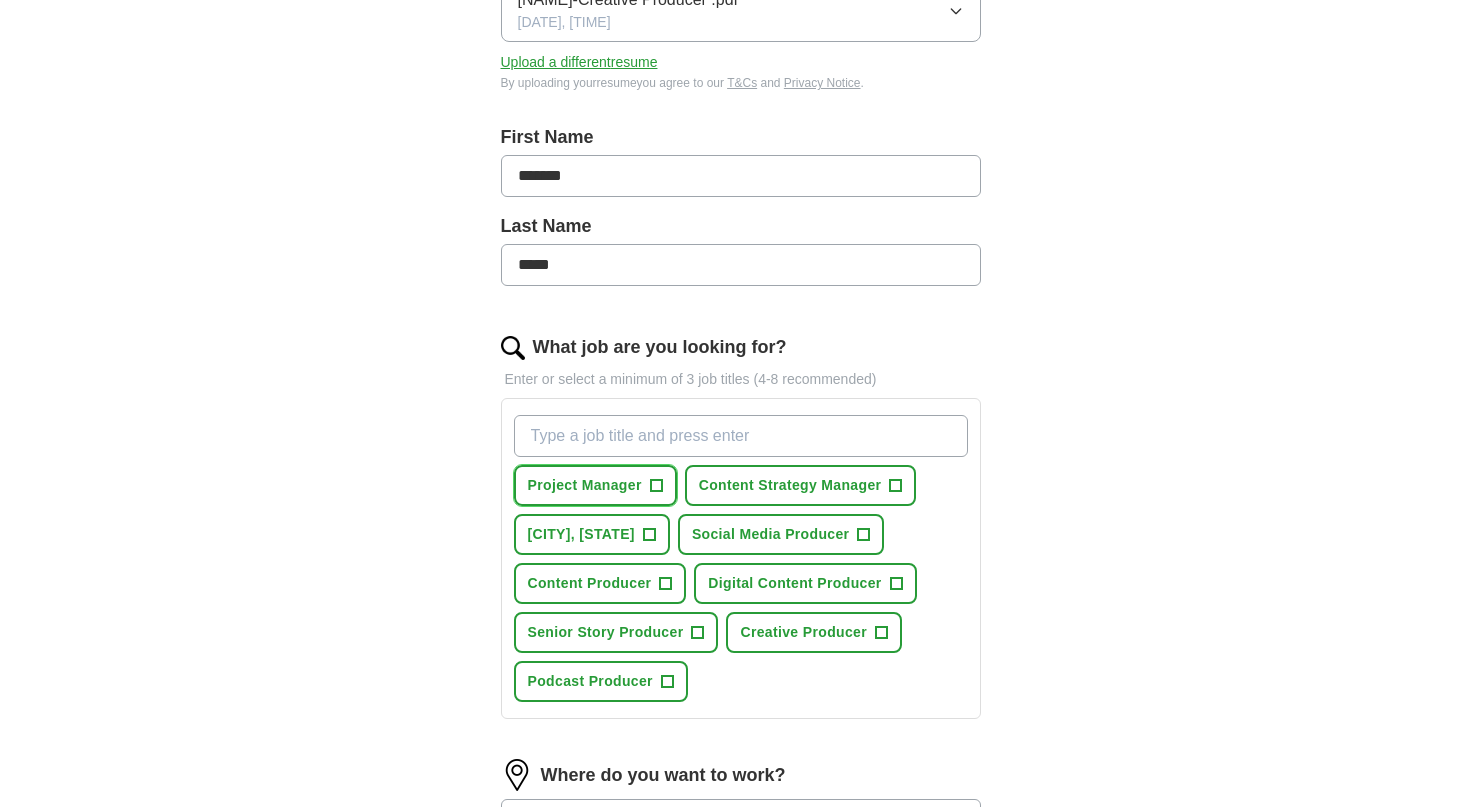 click on "+" at bounding box center [656, 486] 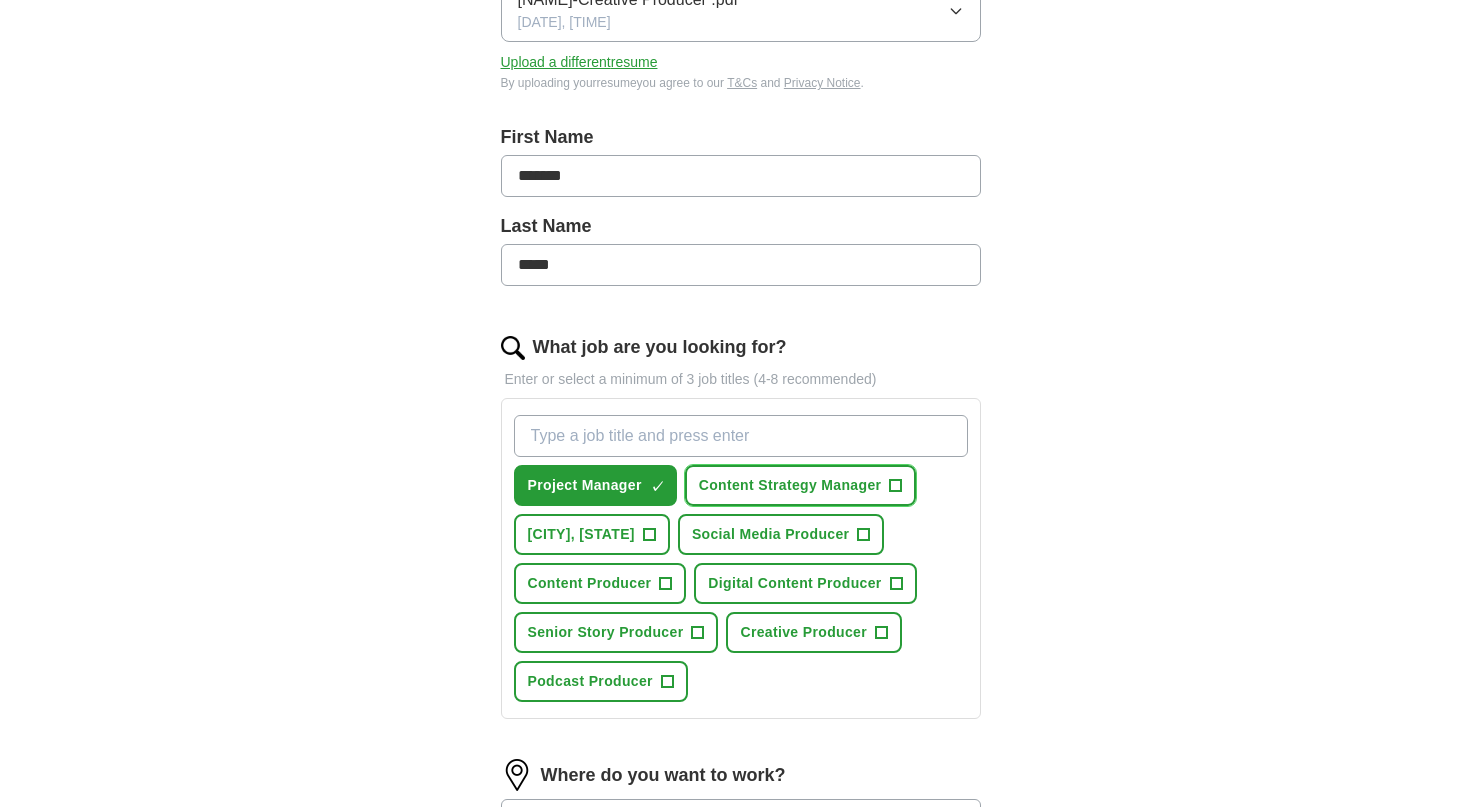 click on "Content Strategy Manager" at bounding box center (790, 485) 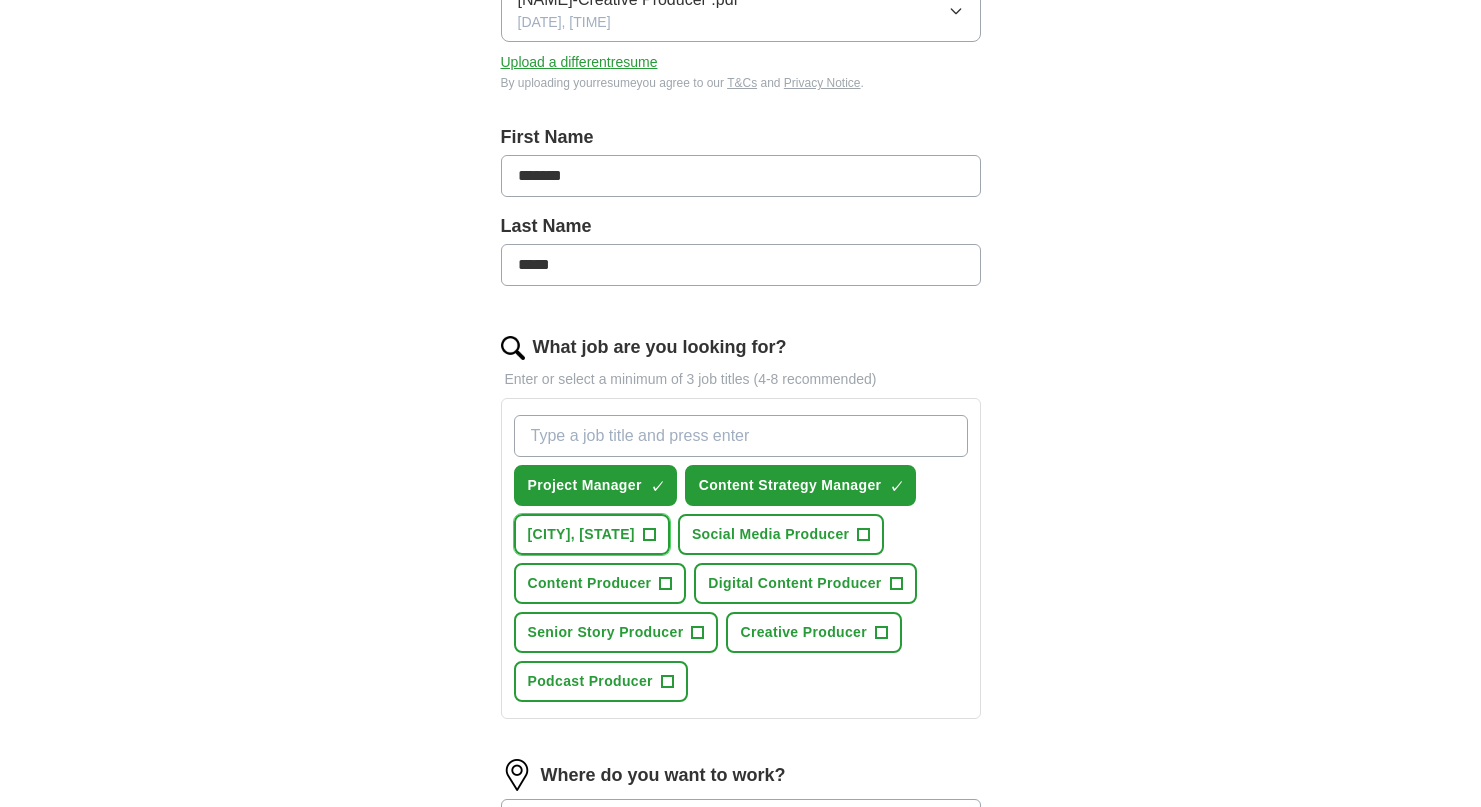 click on "[CITY], [STATE]" at bounding box center (581, 534) 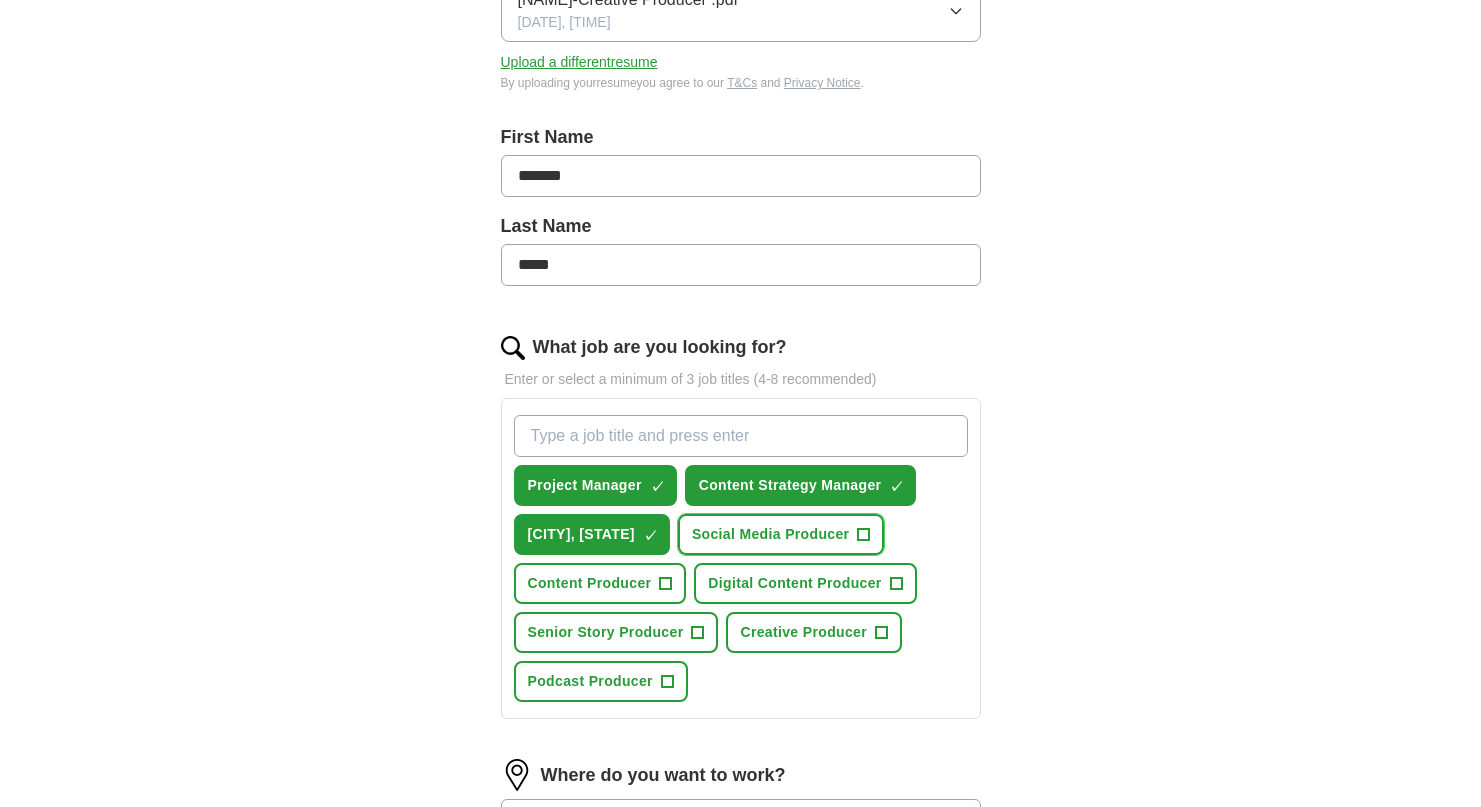 click on "Social Media Producer" at bounding box center [771, 534] 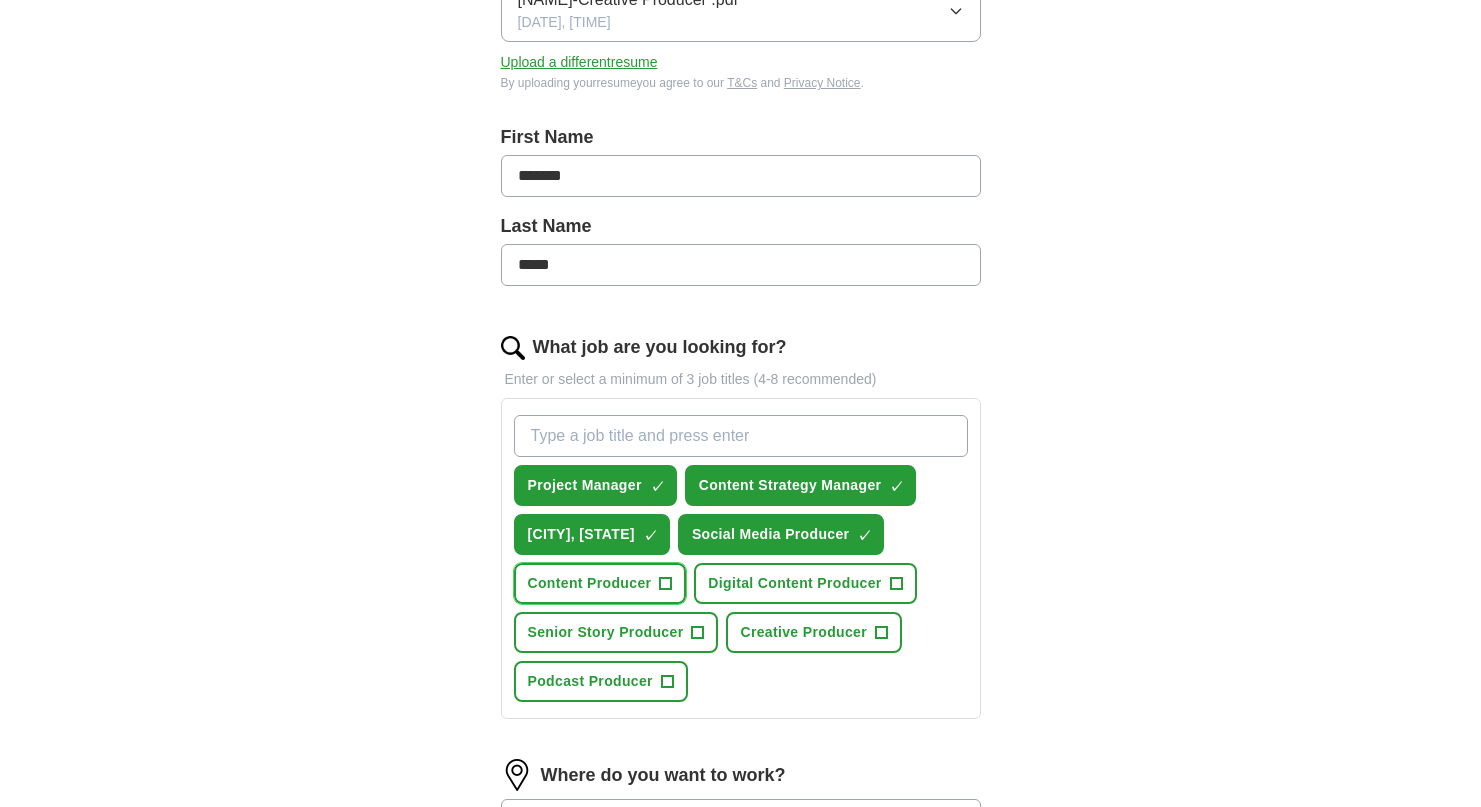 click on "Content Producer" at bounding box center [590, 583] 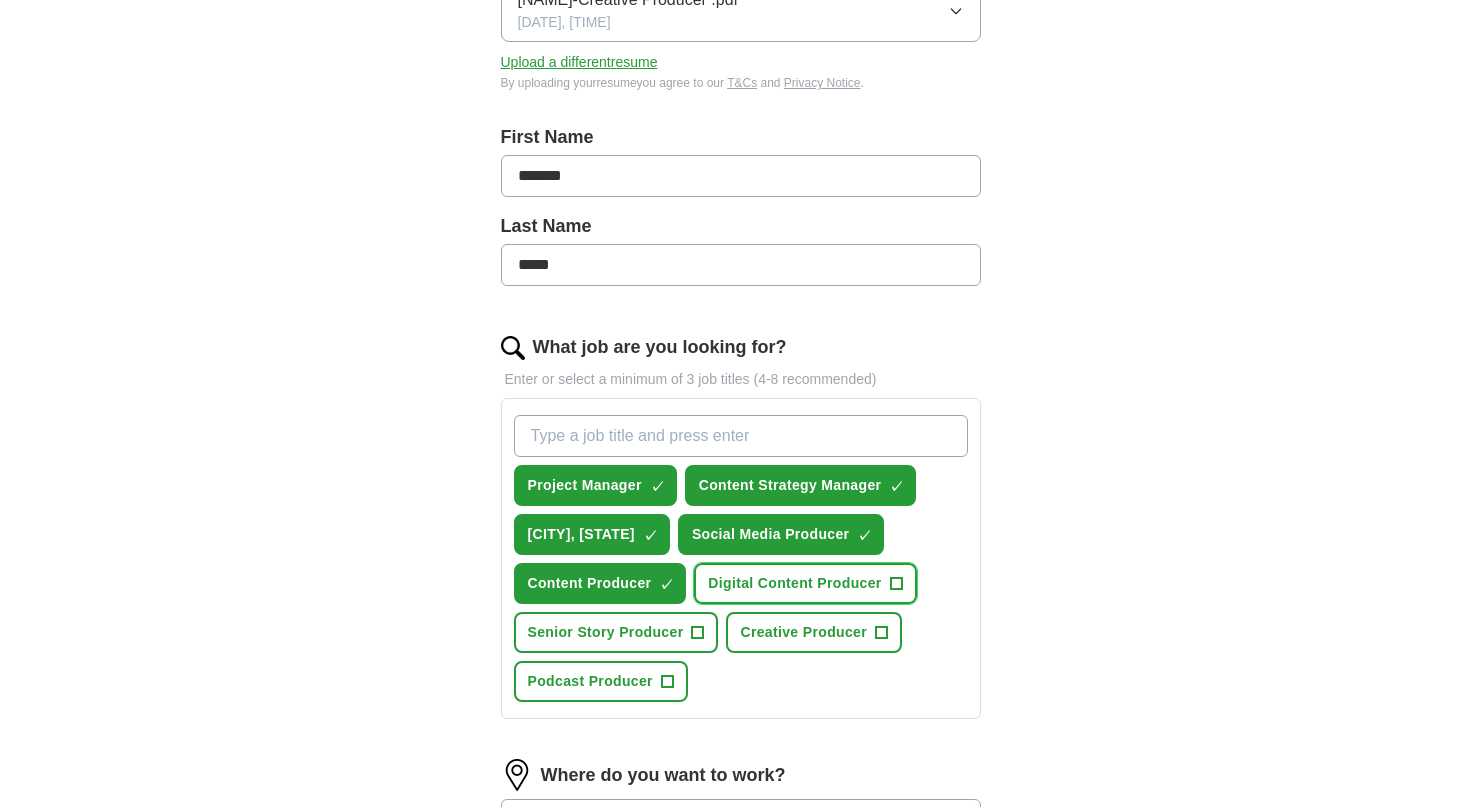 click on "Digital Content Producer" at bounding box center [794, 583] 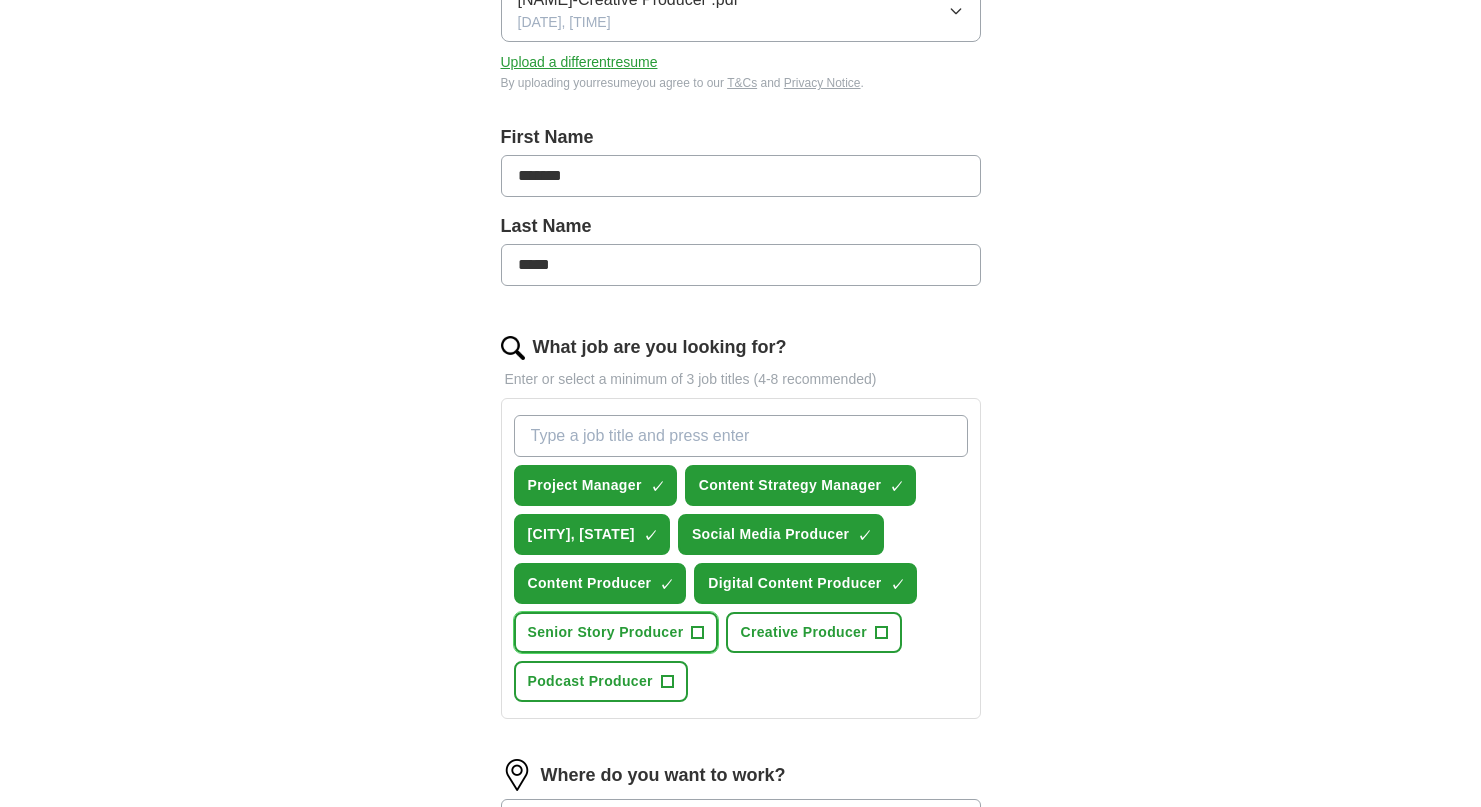 click on "Senior Story Producer" at bounding box center [606, 632] 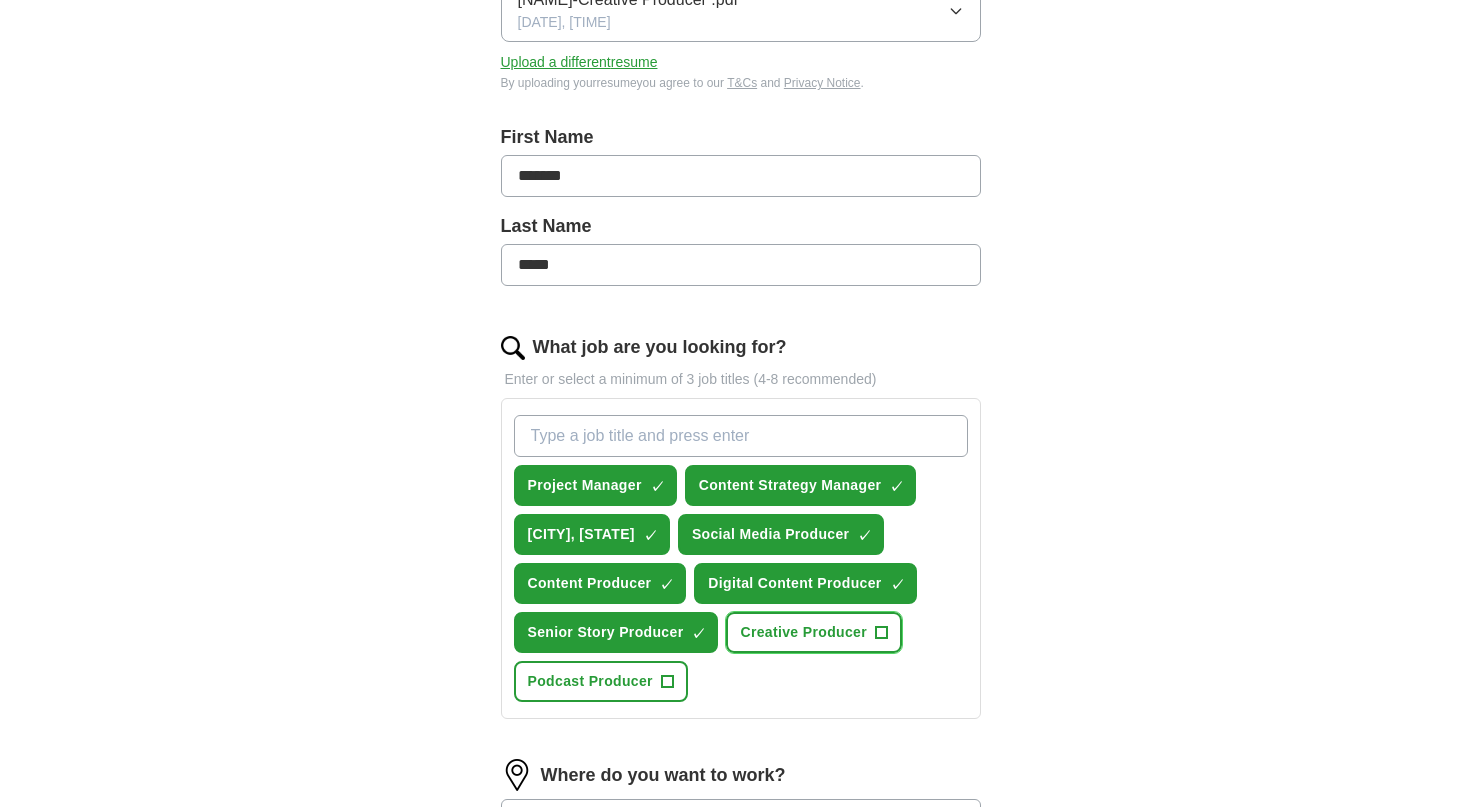 click on "Creative Producer" at bounding box center [803, 632] 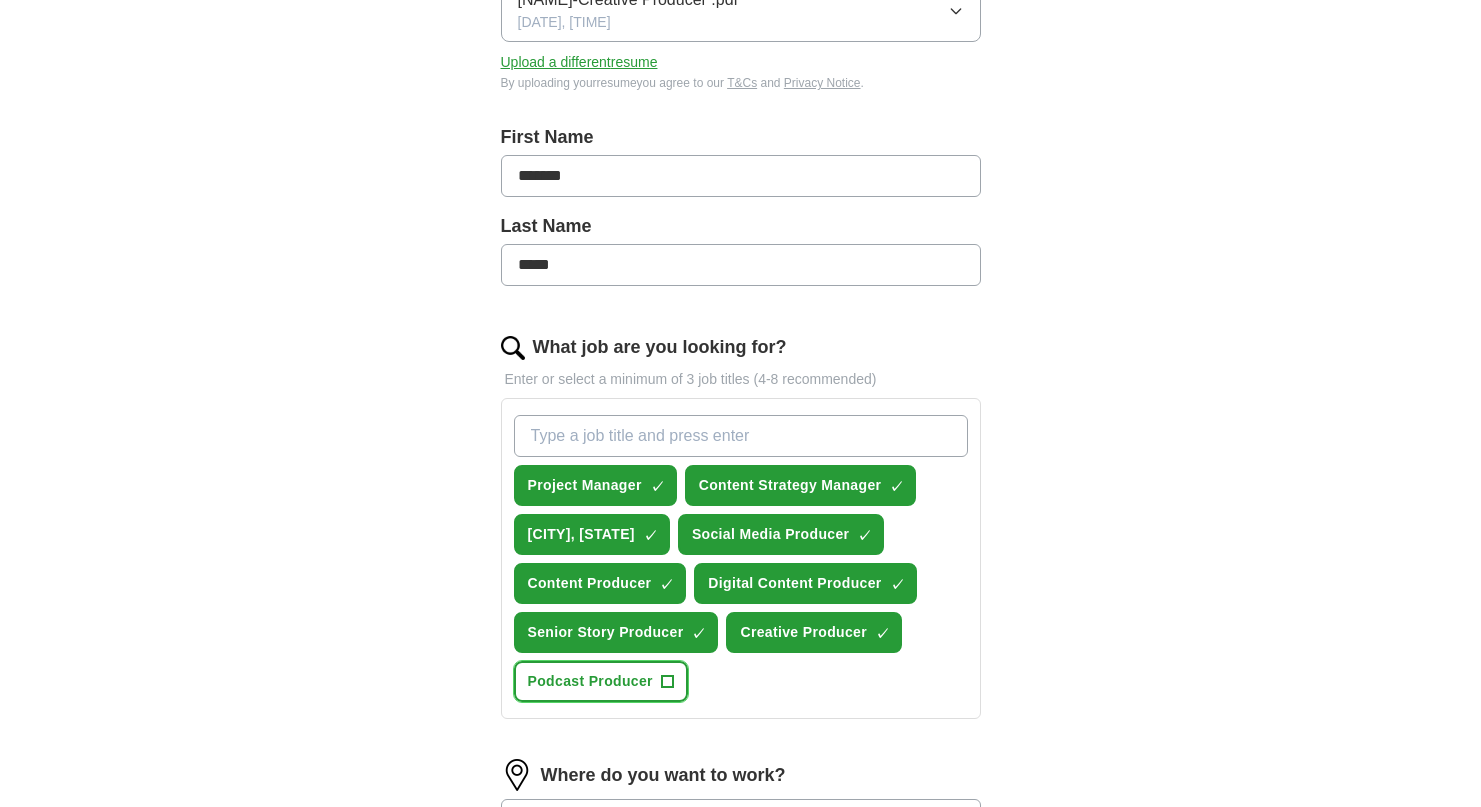 click on "Podcast Producer" at bounding box center (590, 681) 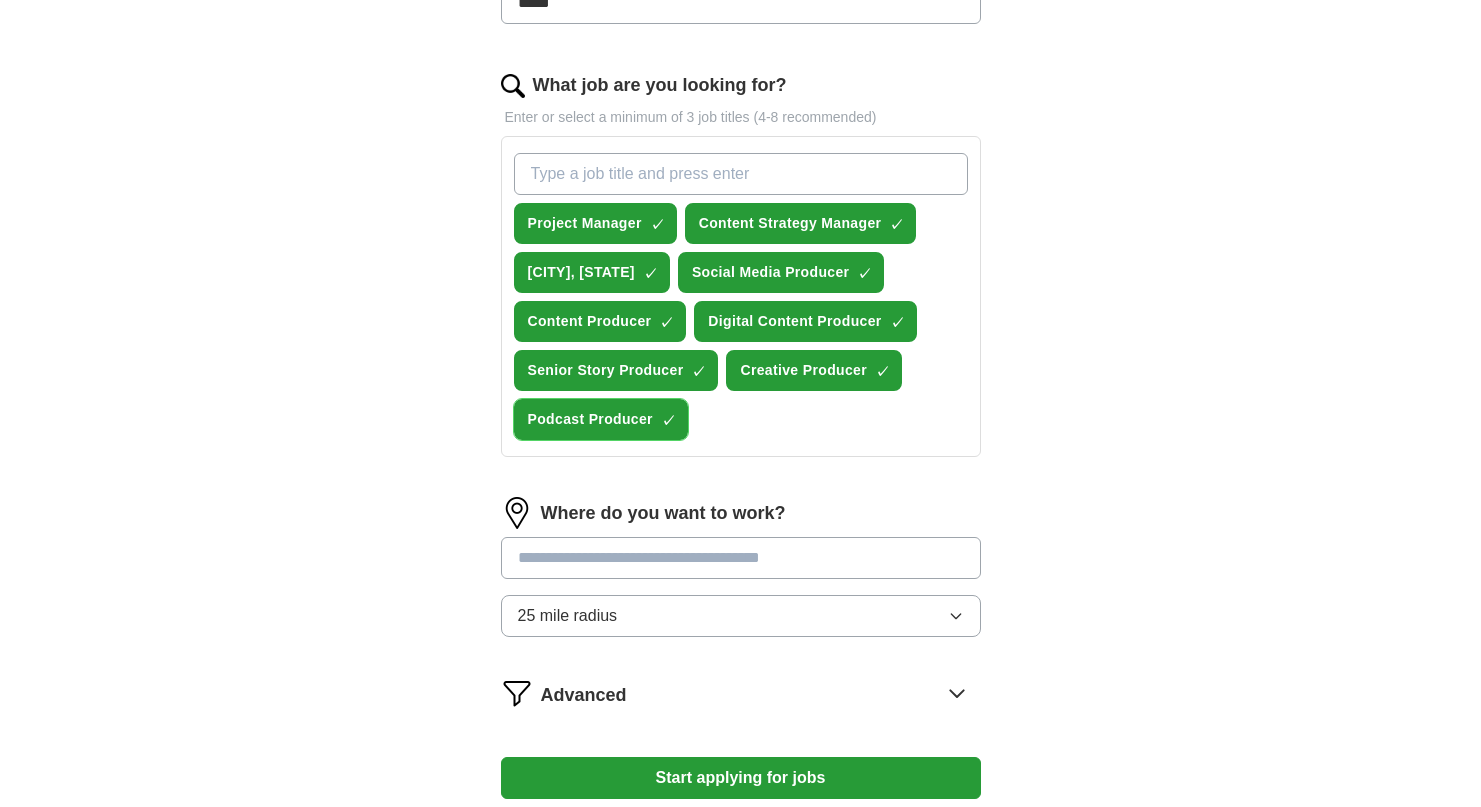 scroll, scrollTop: 601, scrollLeft: 0, axis: vertical 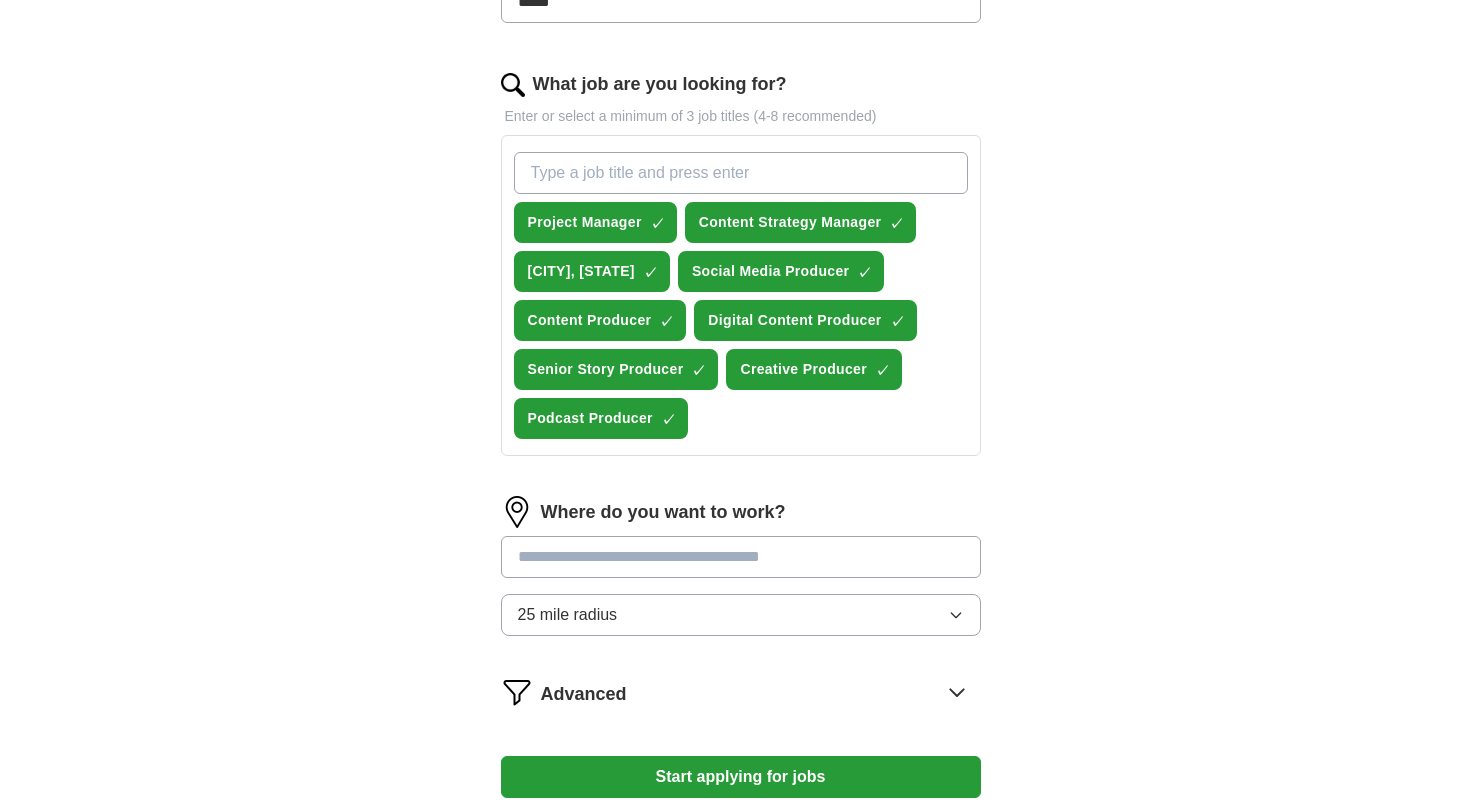 click at bounding box center (741, 557) 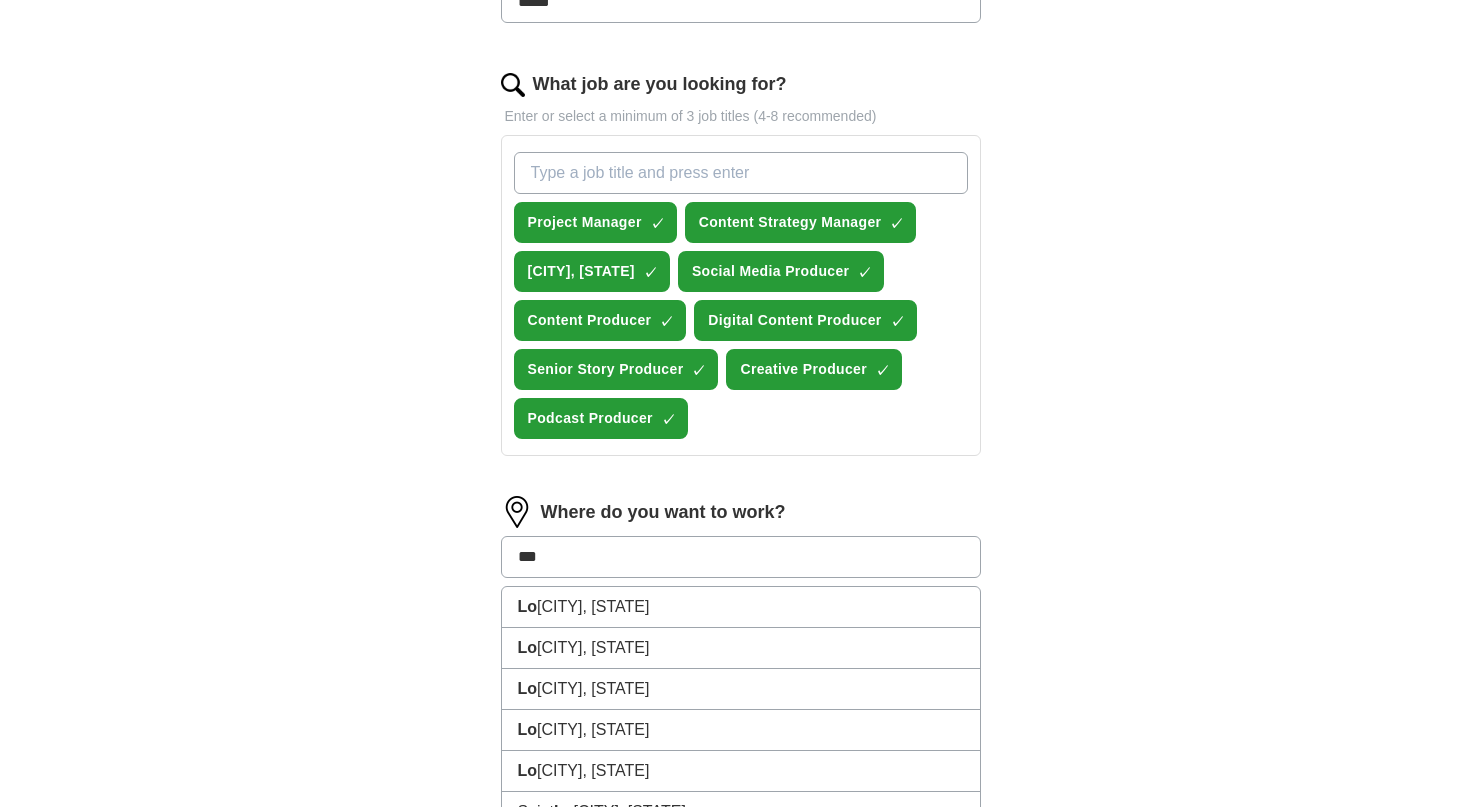 type on "***" 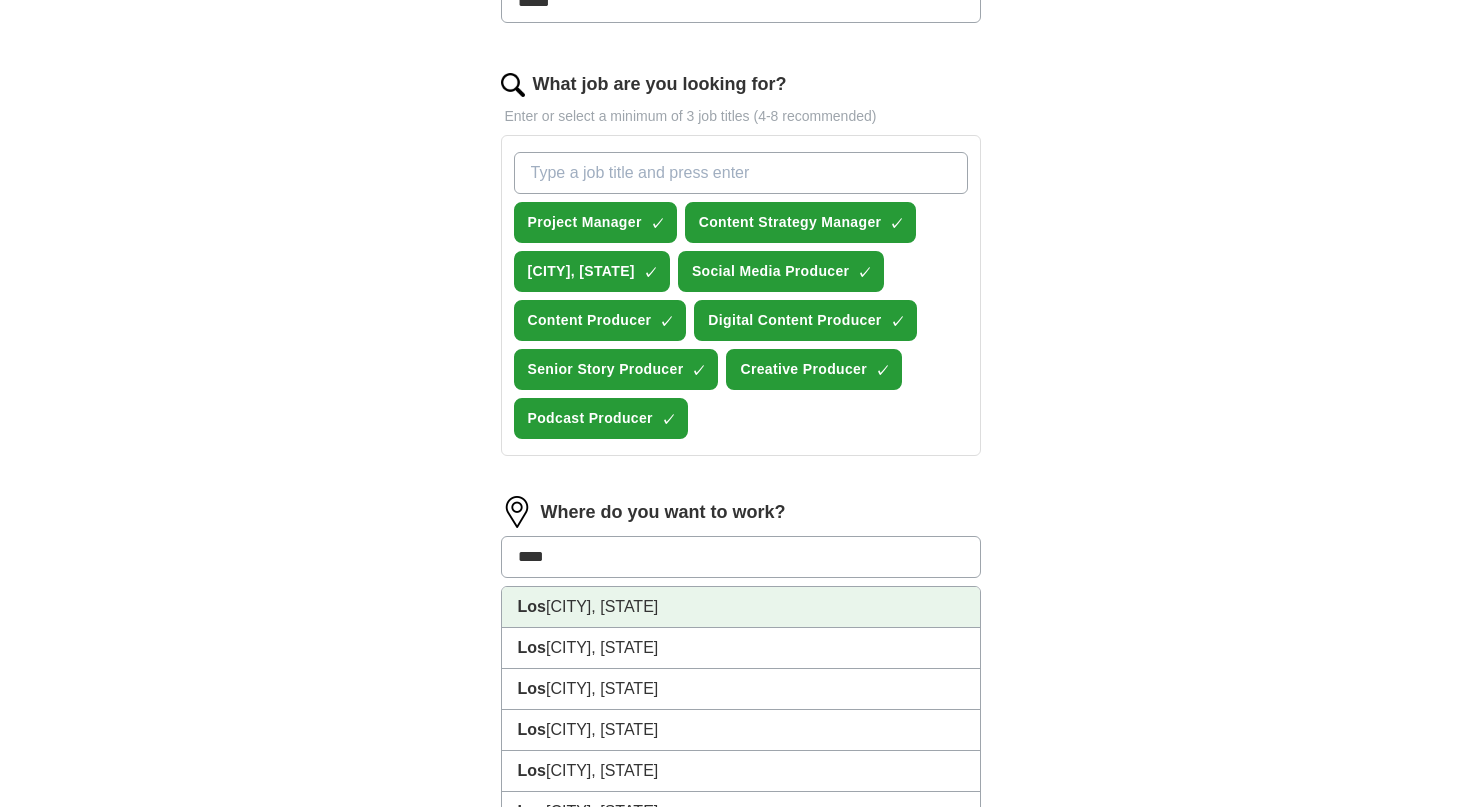 click on "[CITY], [STATE]" at bounding box center (741, 607) 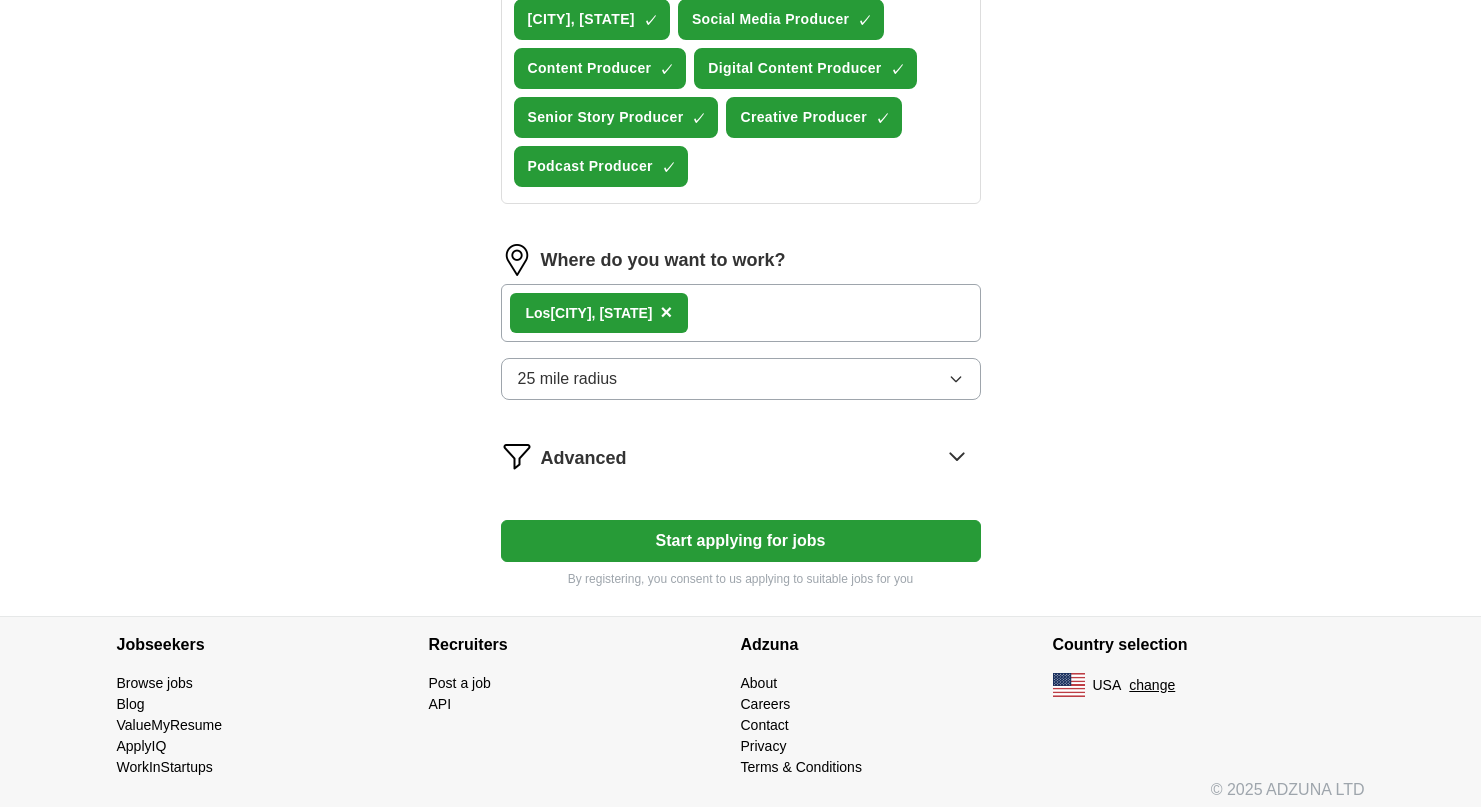 scroll, scrollTop: 864, scrollLeft: 0, axis: vertical 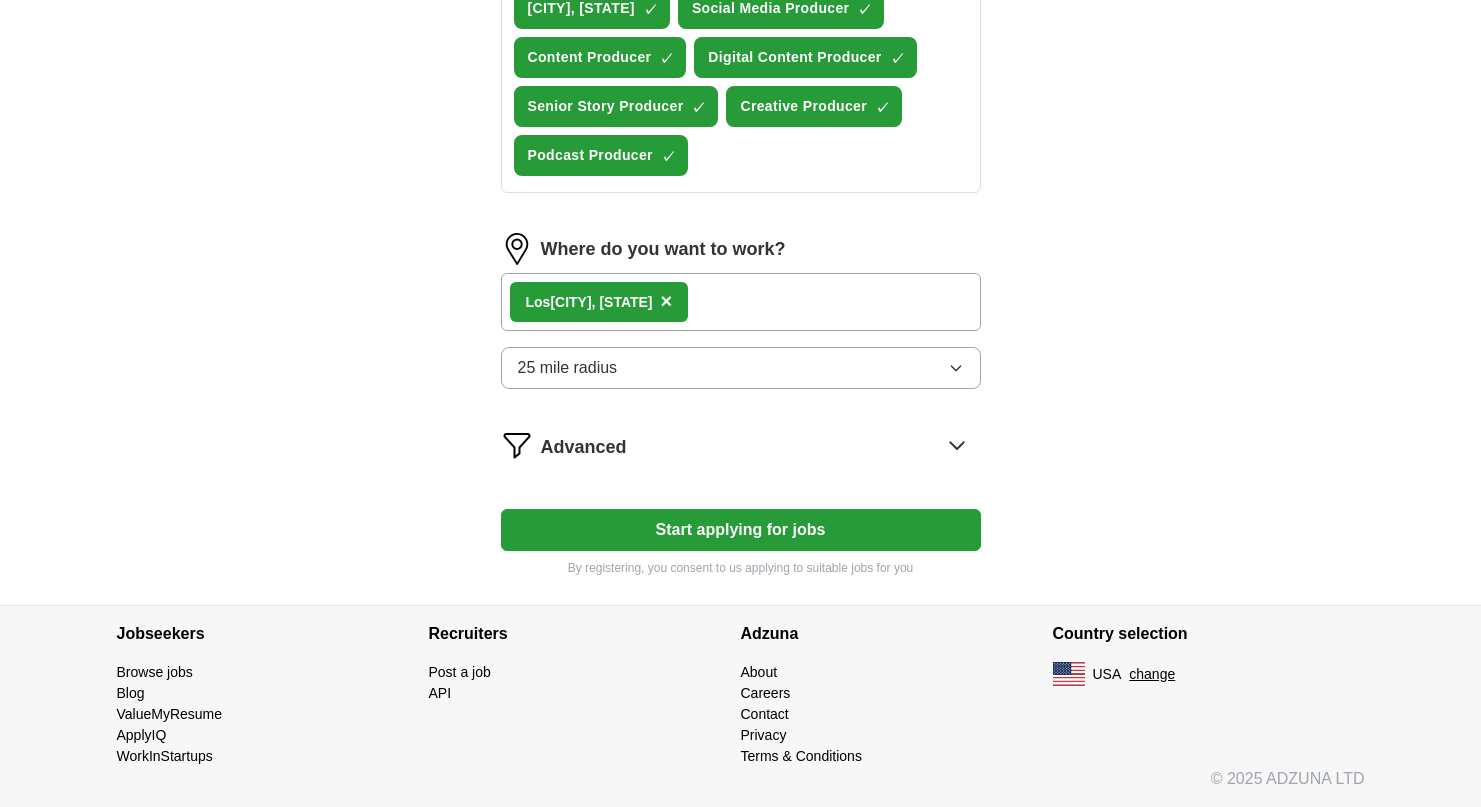 click on "Start applying for jobs" at bounding box center (741, 530) 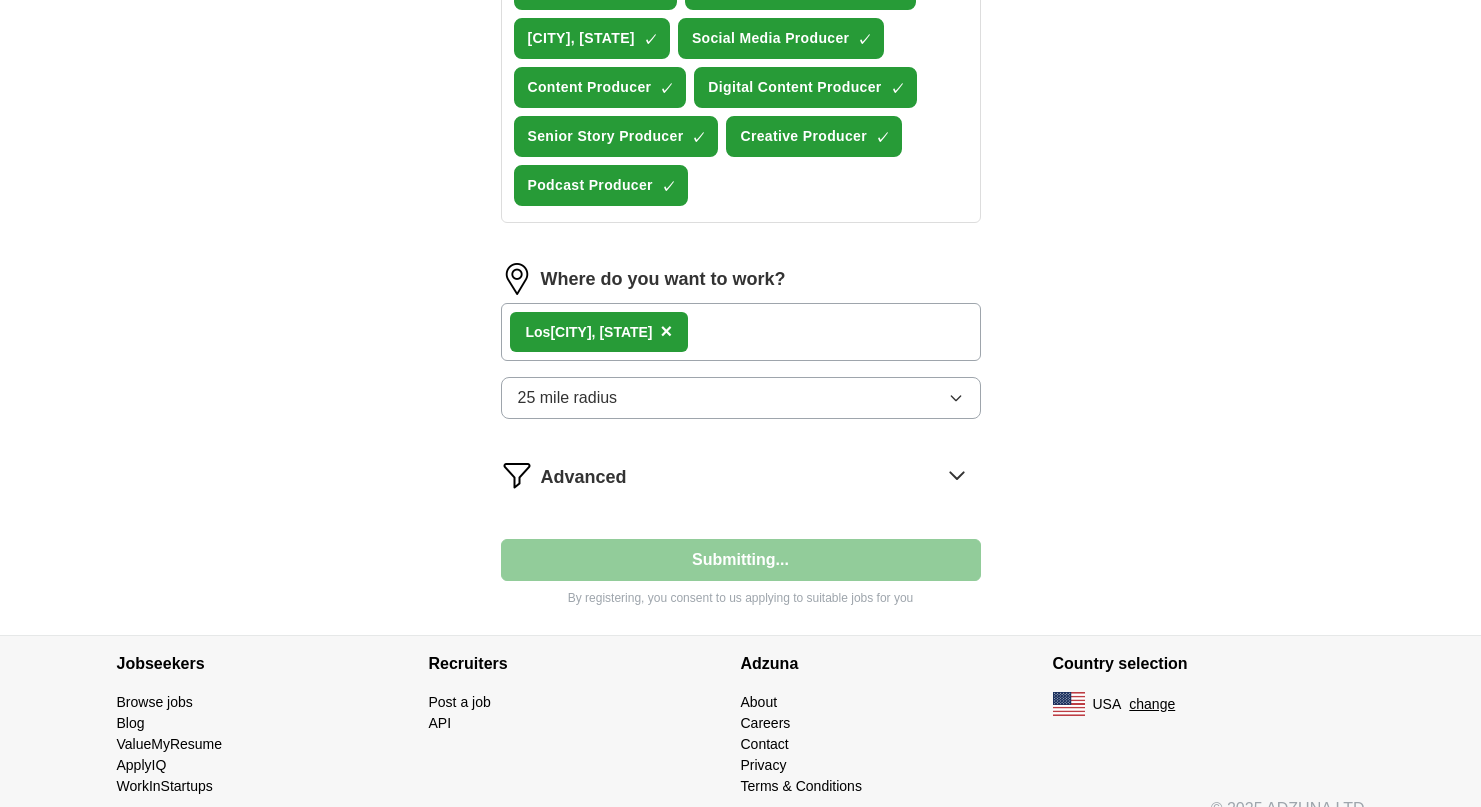 select on "**" 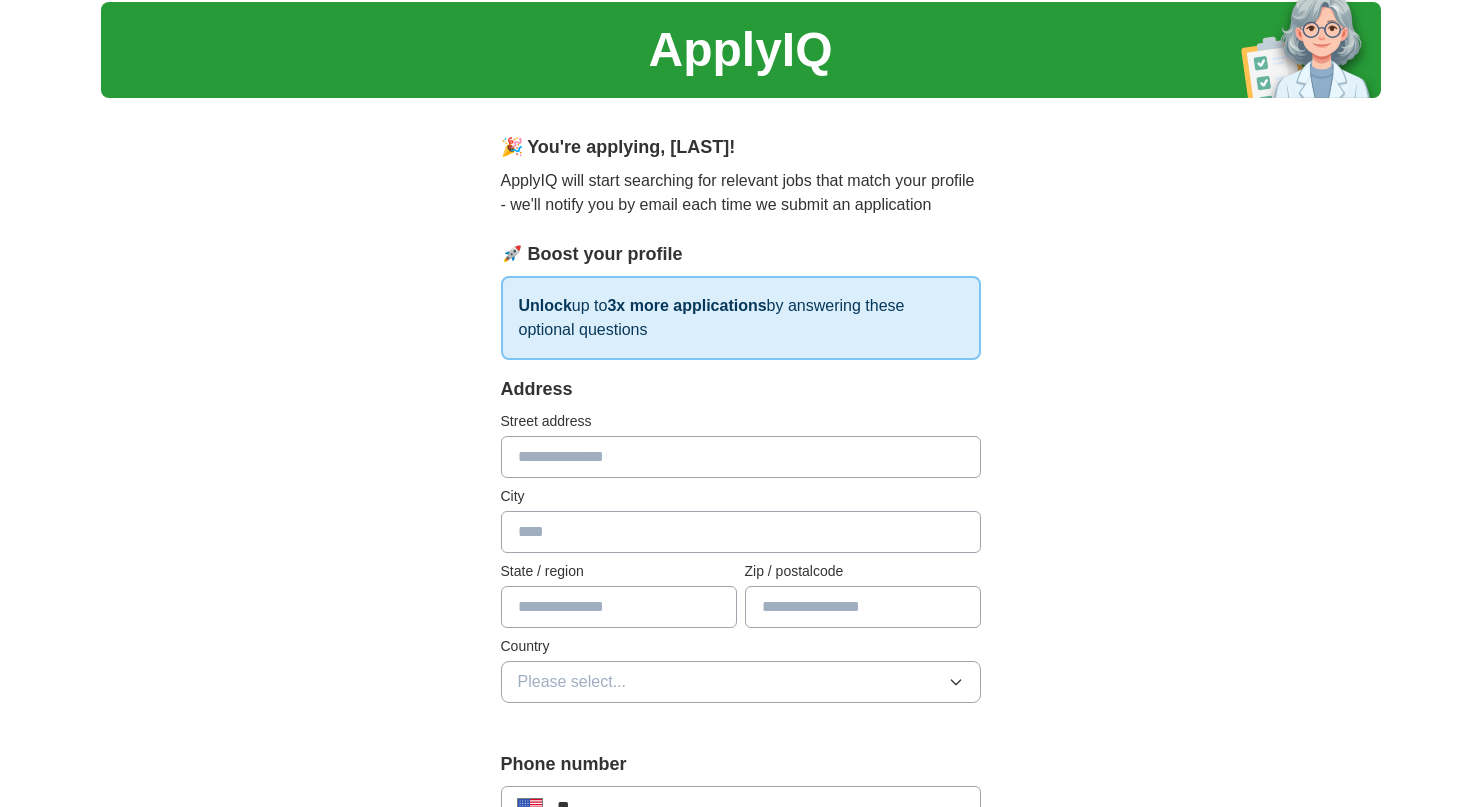 scroll, scrollTop: 0, scrollLeft: 0, axis: both 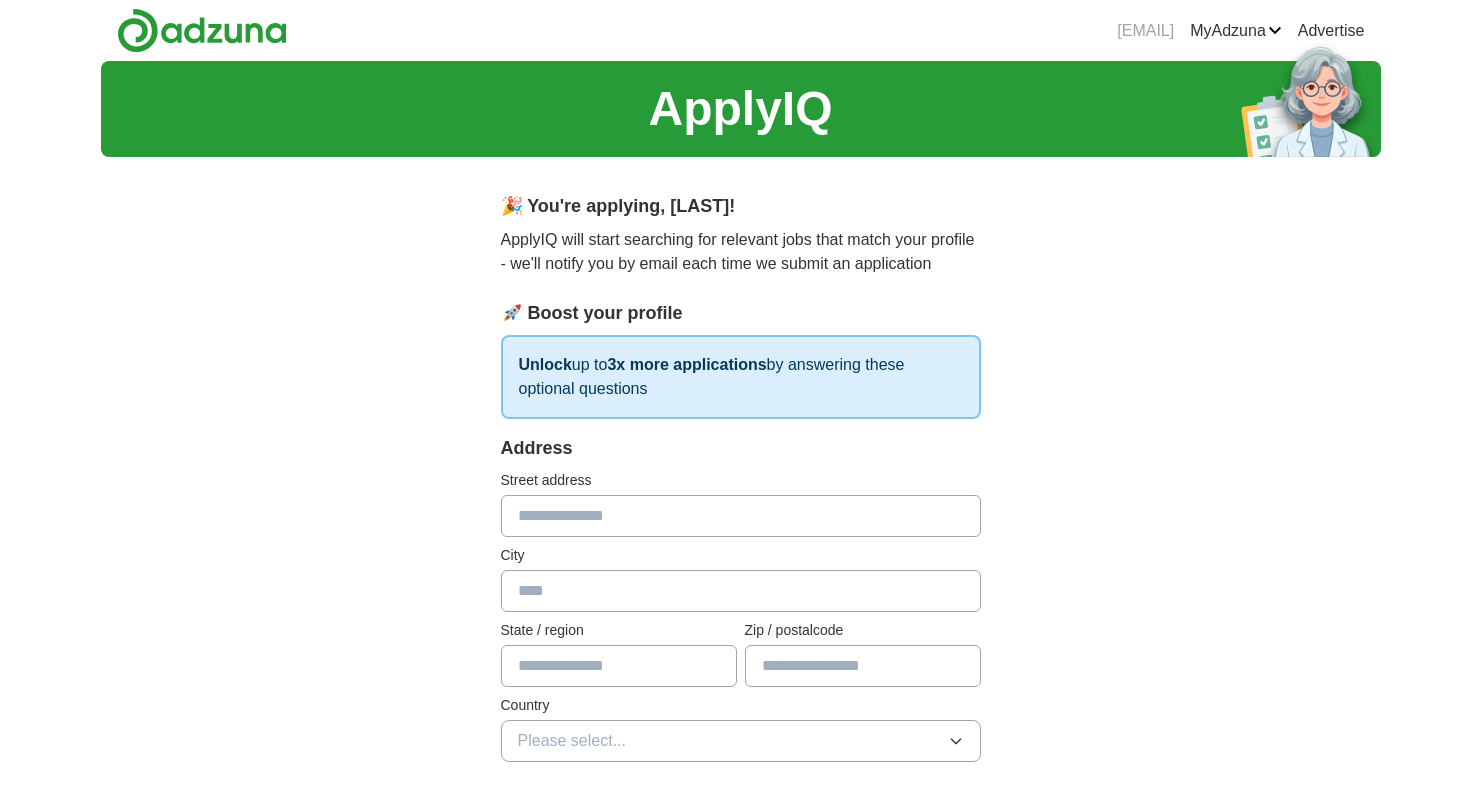 click on "Unlock  up to  3x more applications  by answering these optional questions" at bounding box center (741, 377) 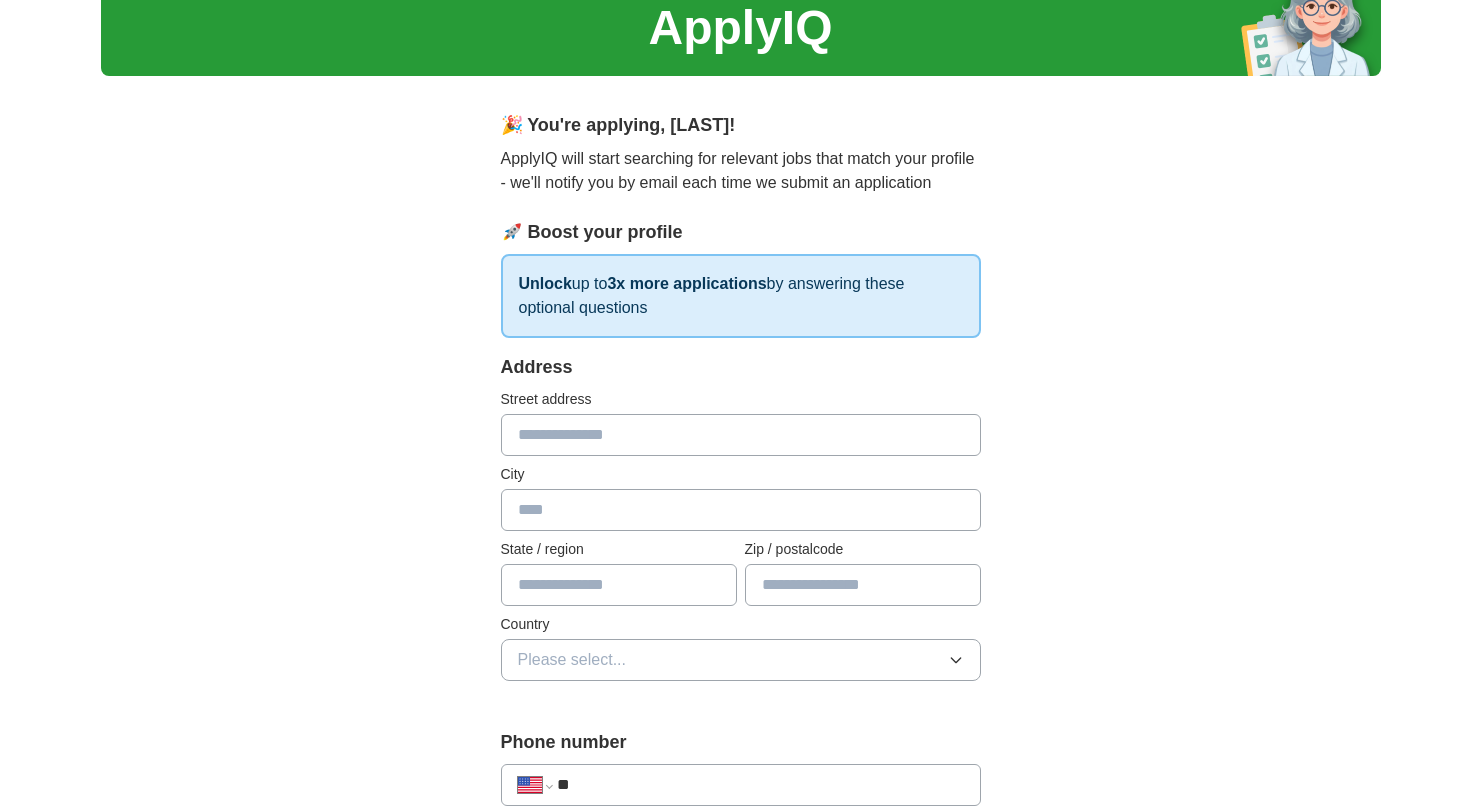 scroll, scrollTop: 79, scrollLeft: 0, axis: vertical 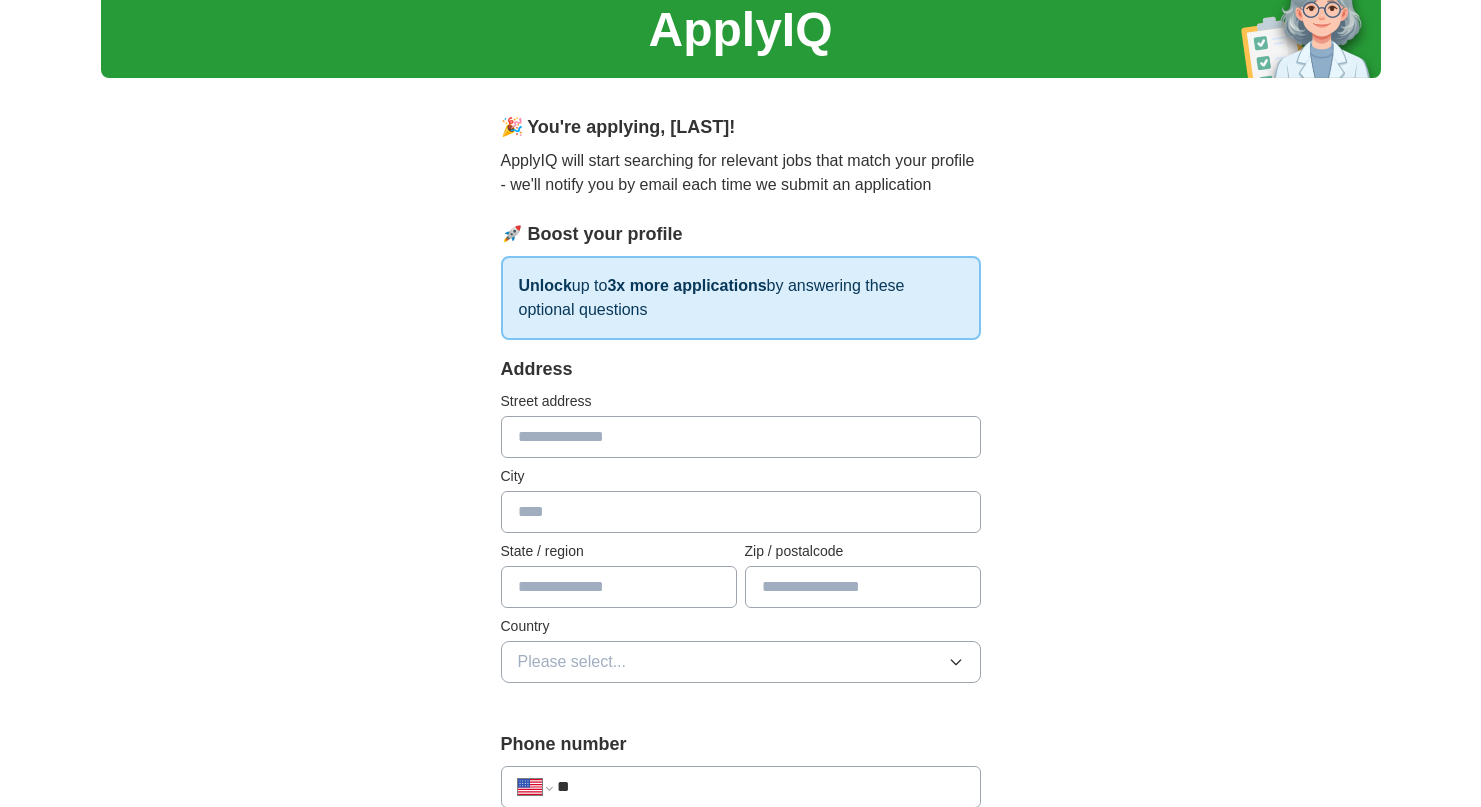 click at bounding box center (741, 437) 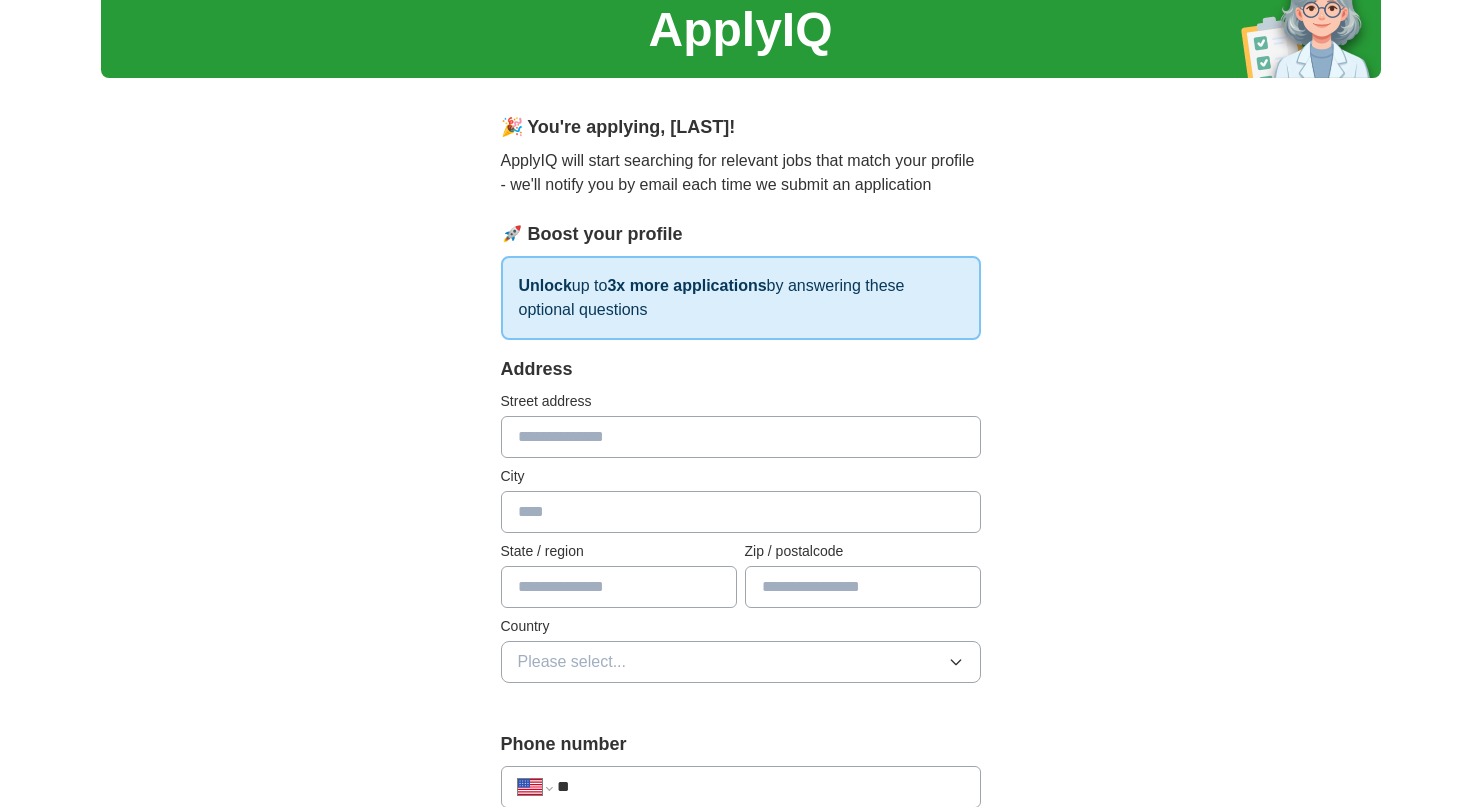 click at bounding box center [741, 437] 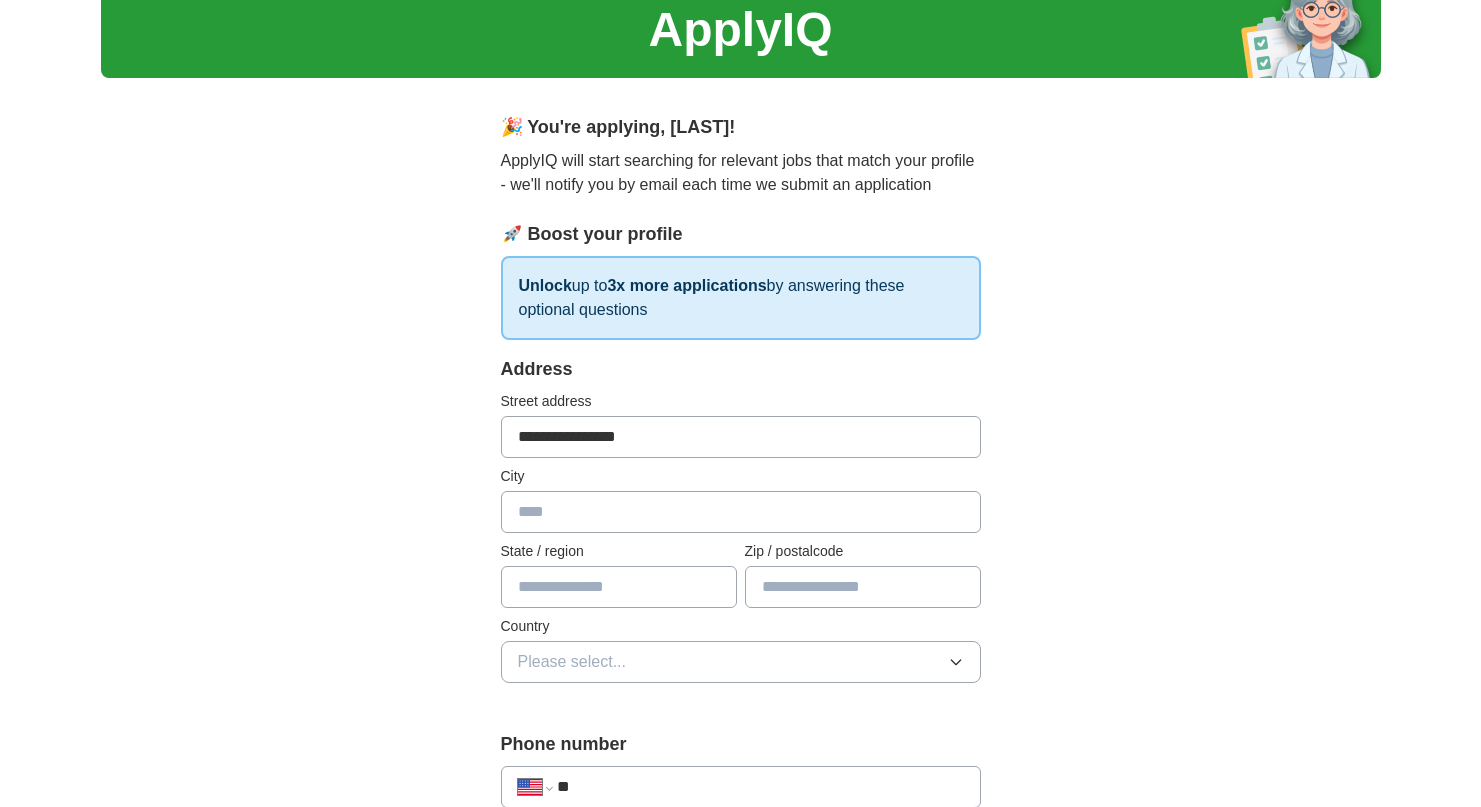 type on "**********" 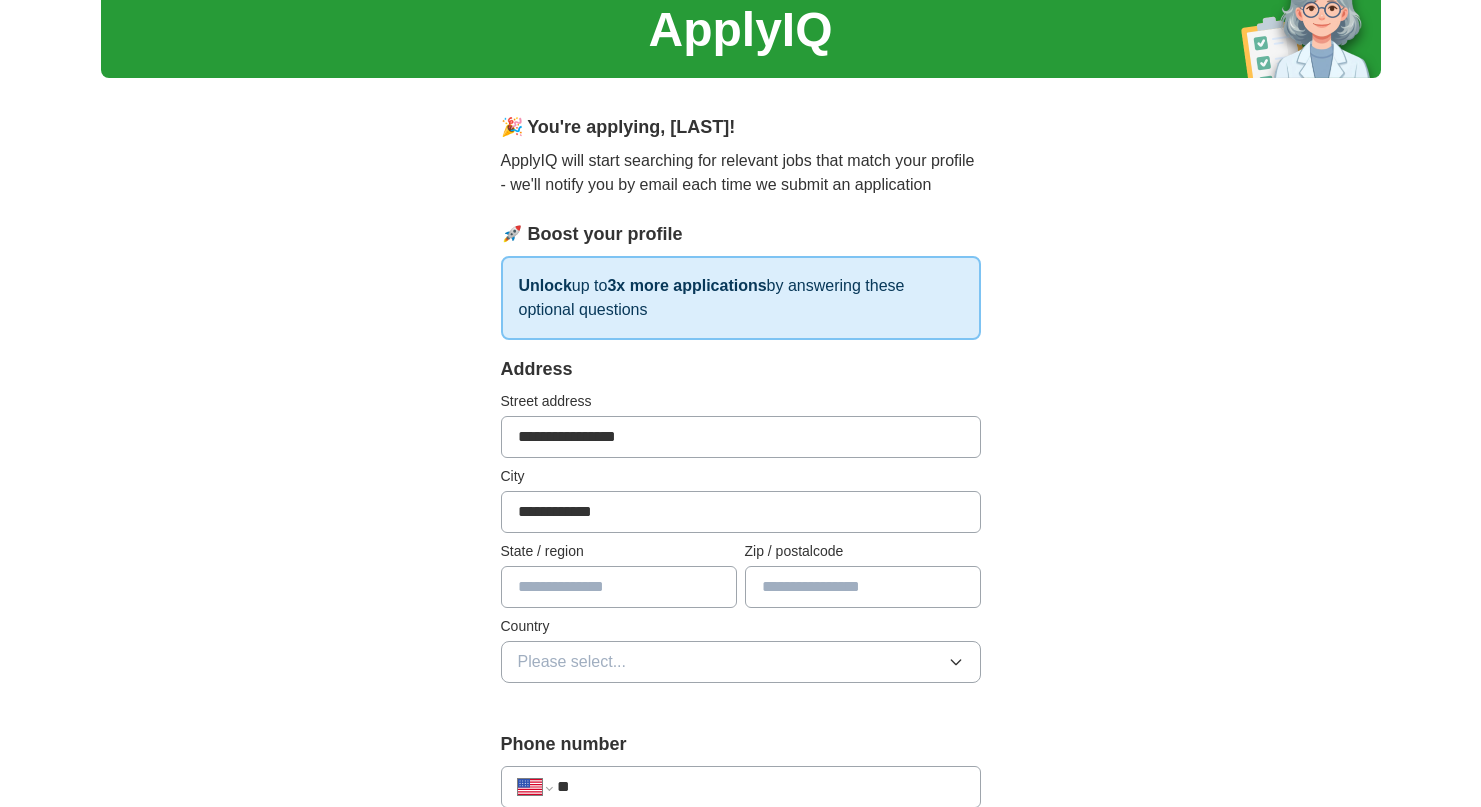 type on "**********" 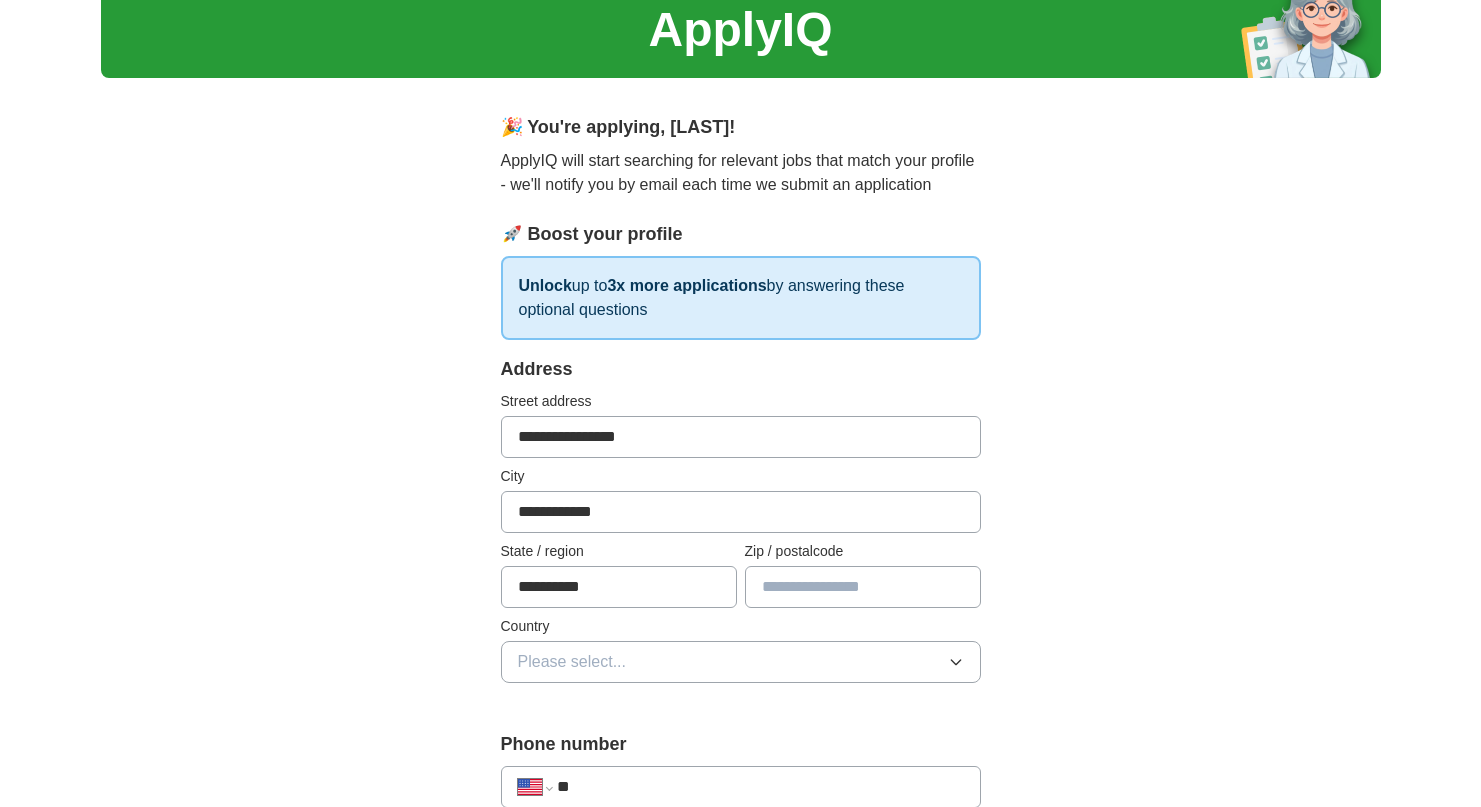 type on "*****" 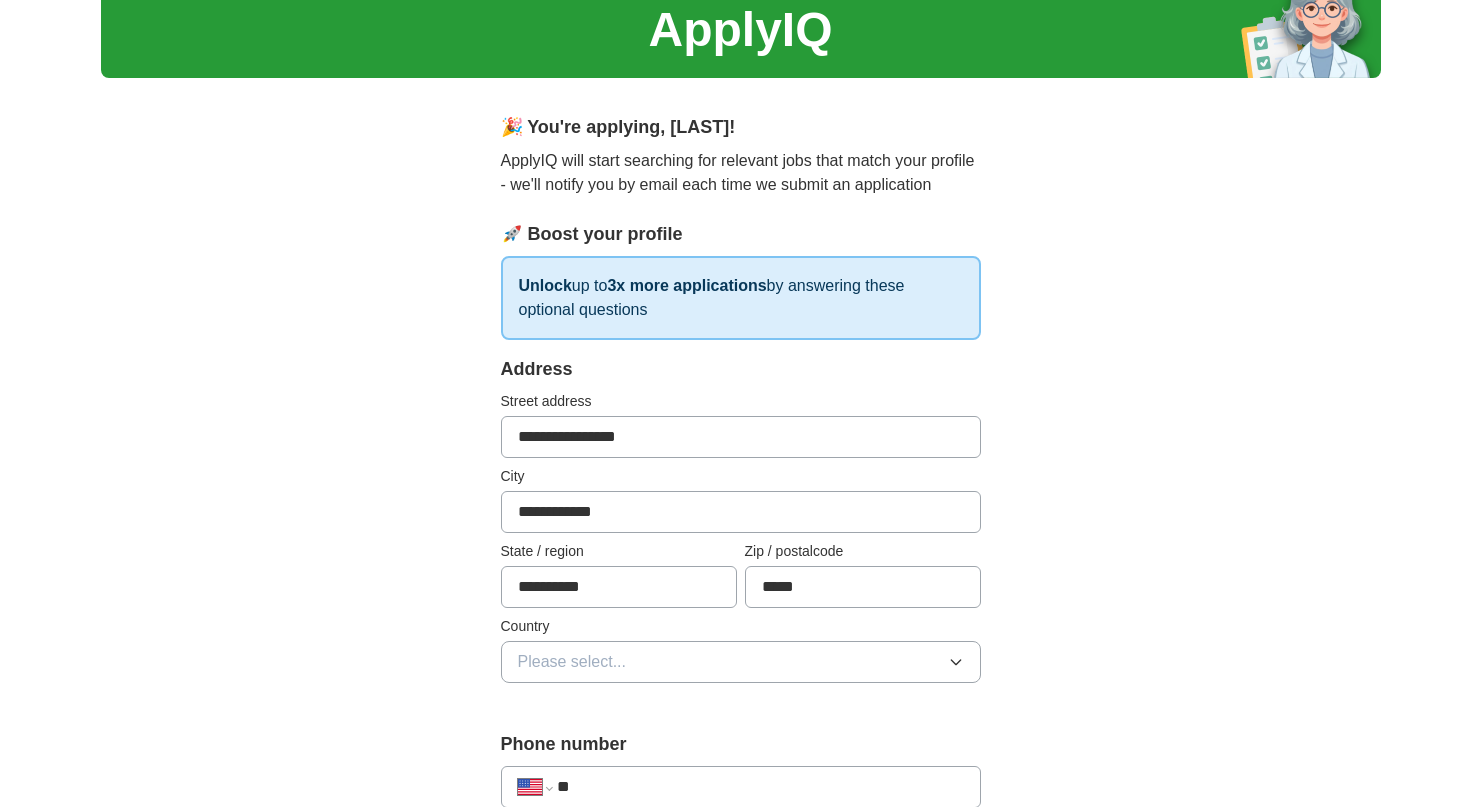 type 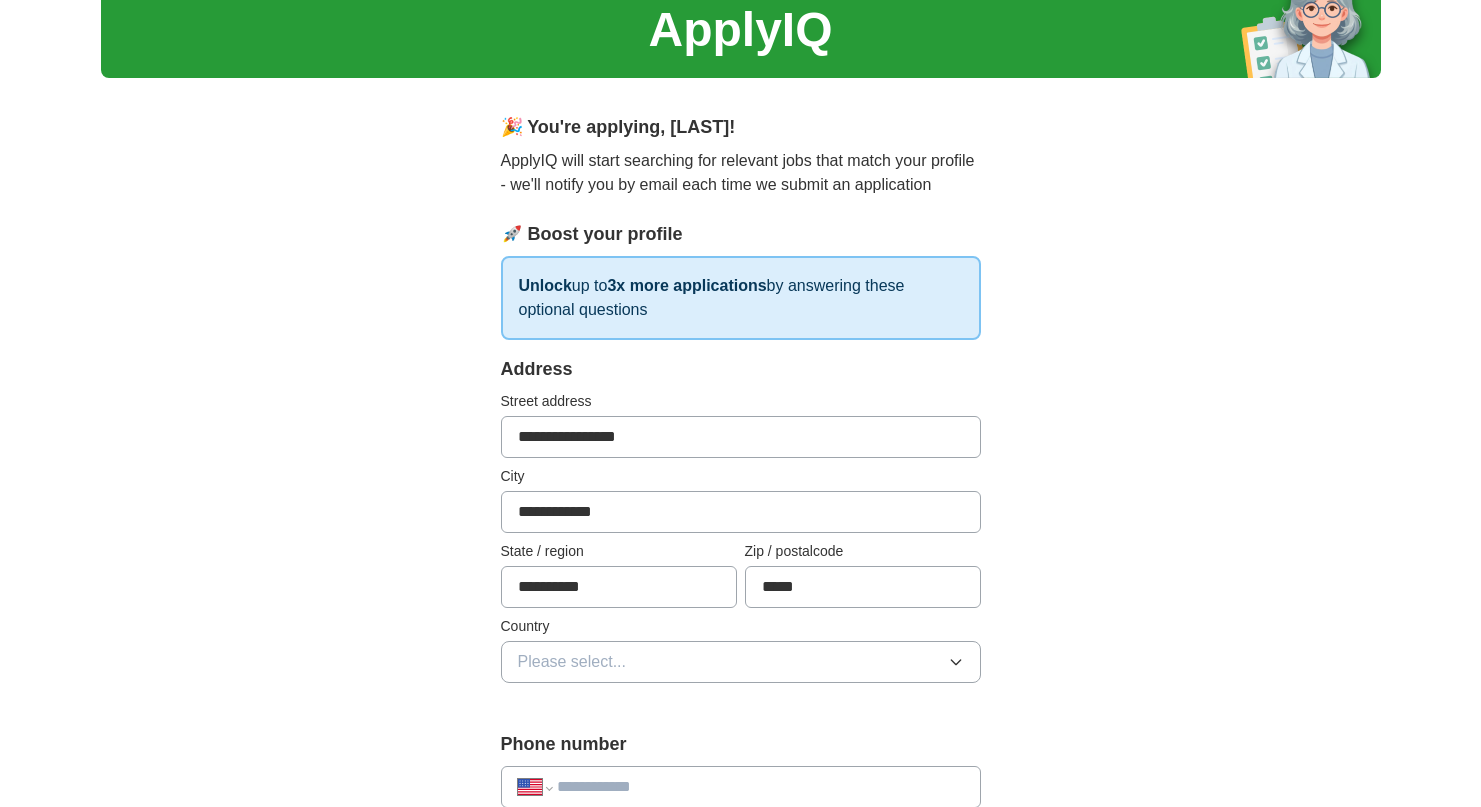 select on "**" 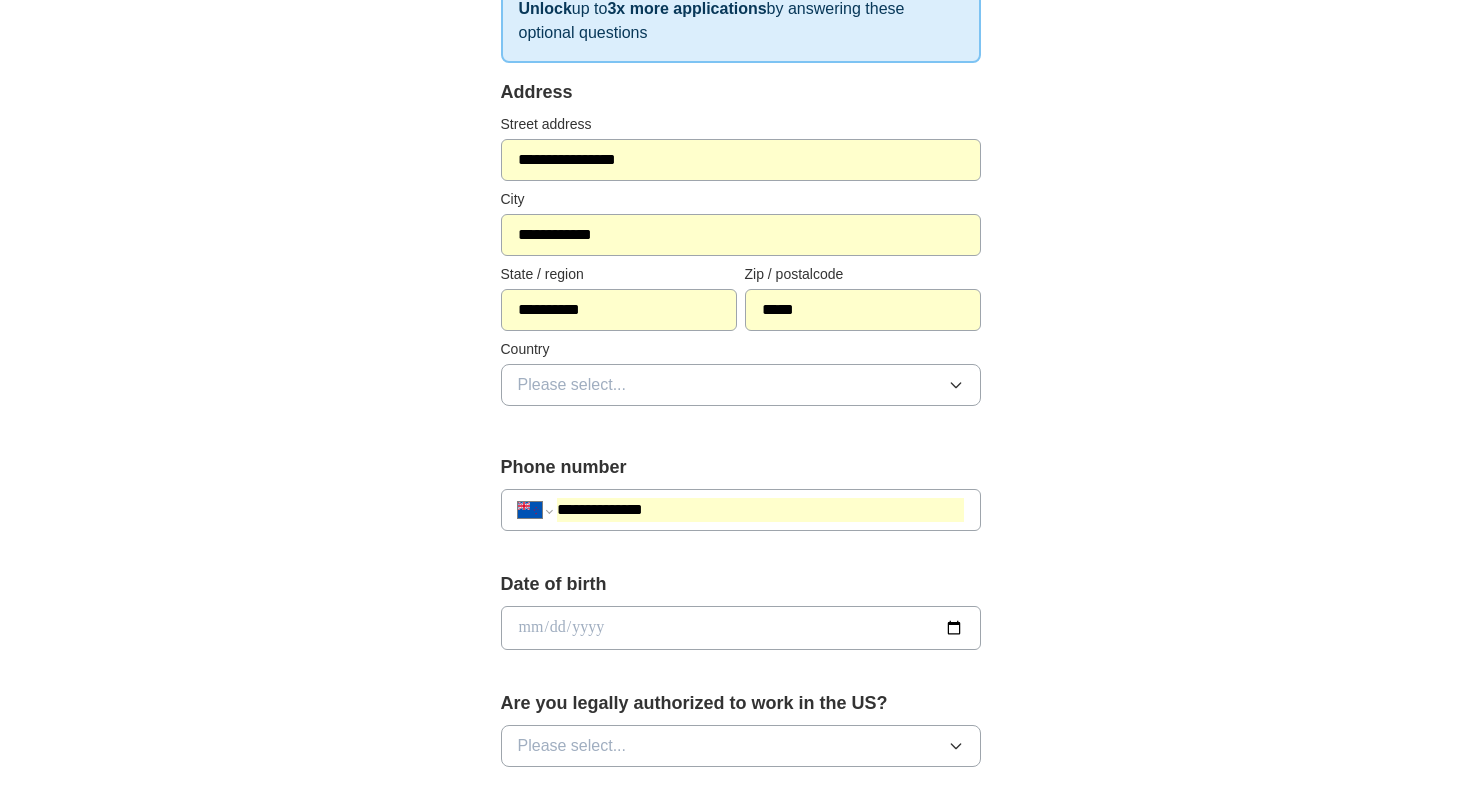 scroll, scrollTop: 409, scrollLeft: 0, axis: vertical 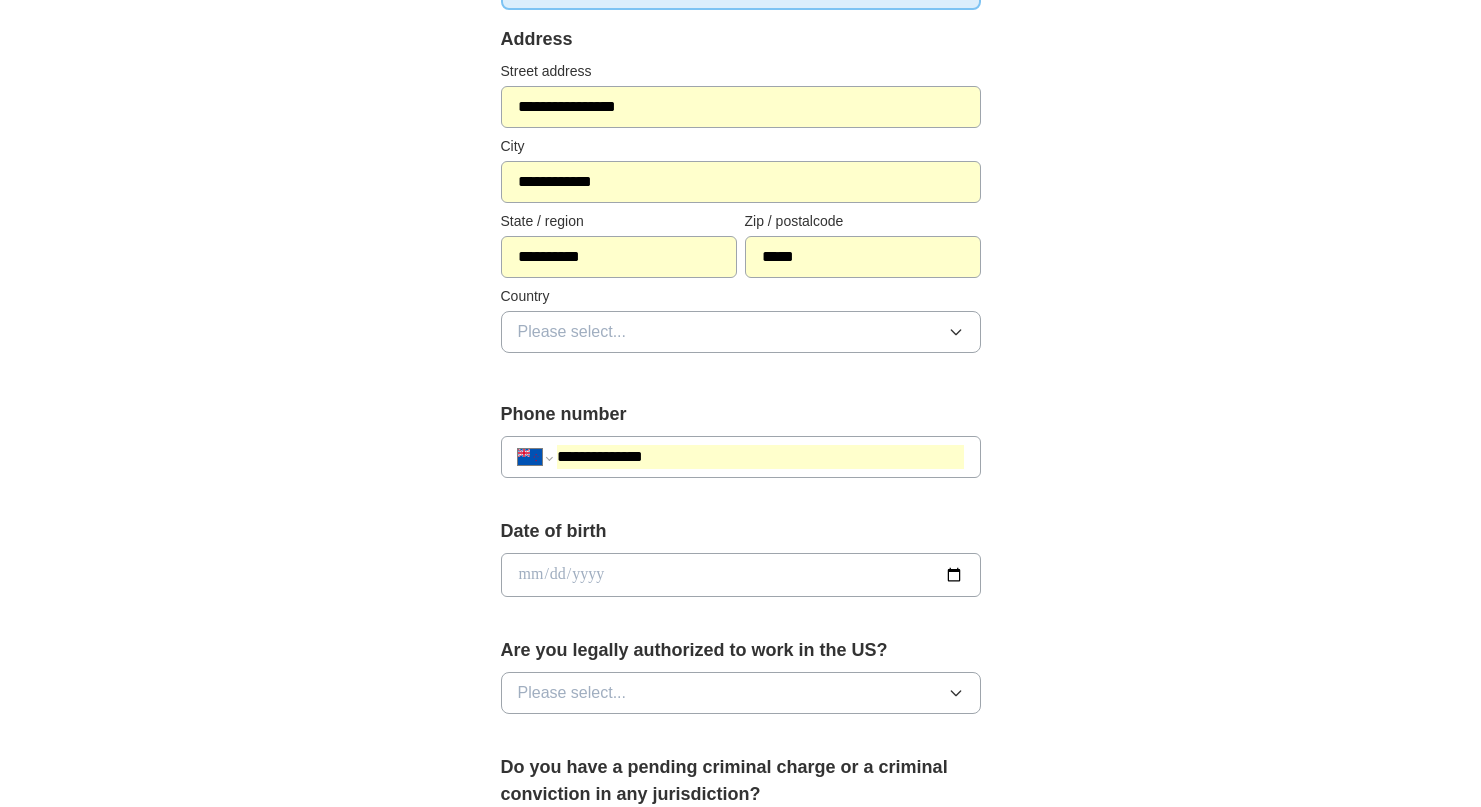 click on "Please select..." at bounding box center [572, 332] 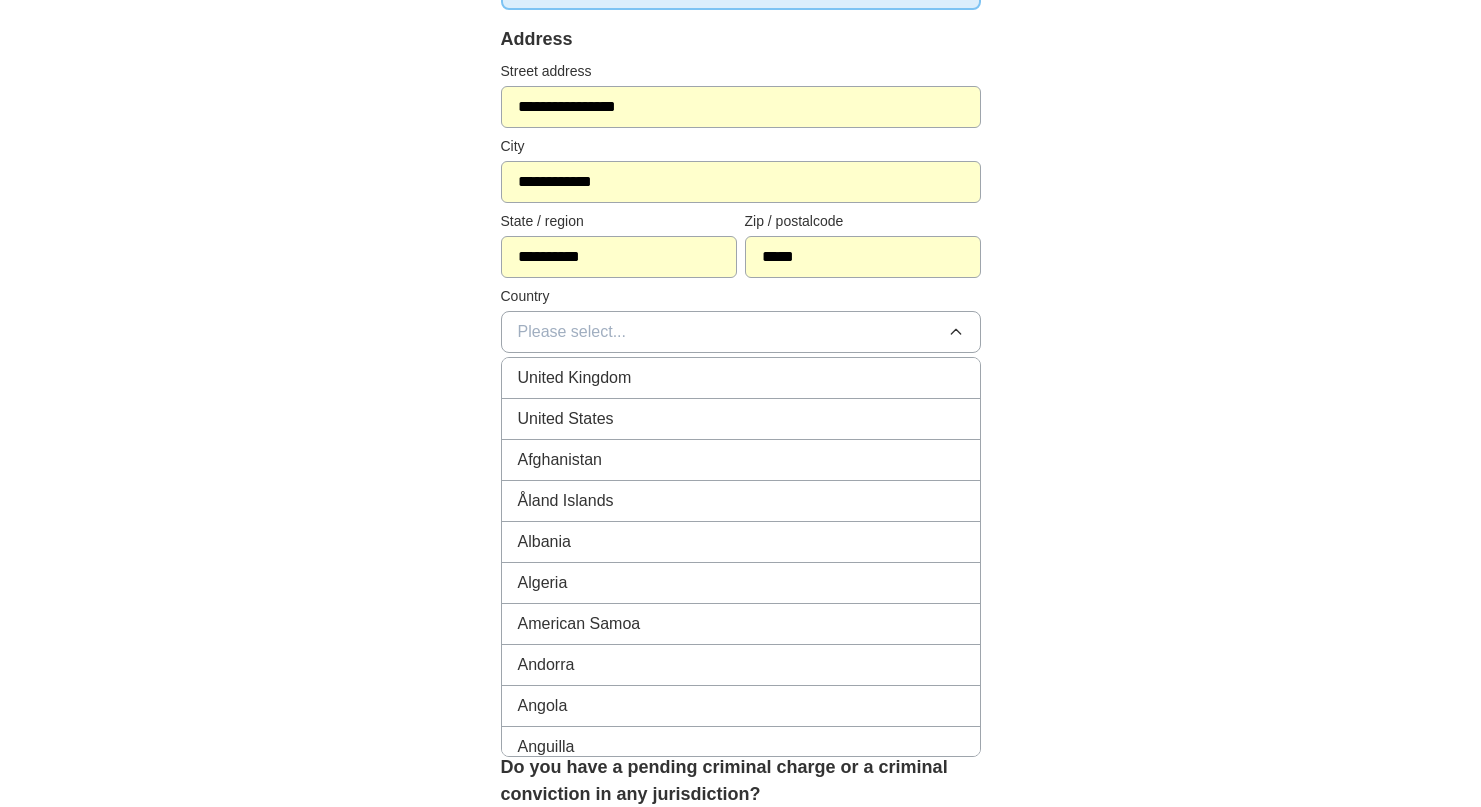 click on "United States" at bounding box center [741, 419] 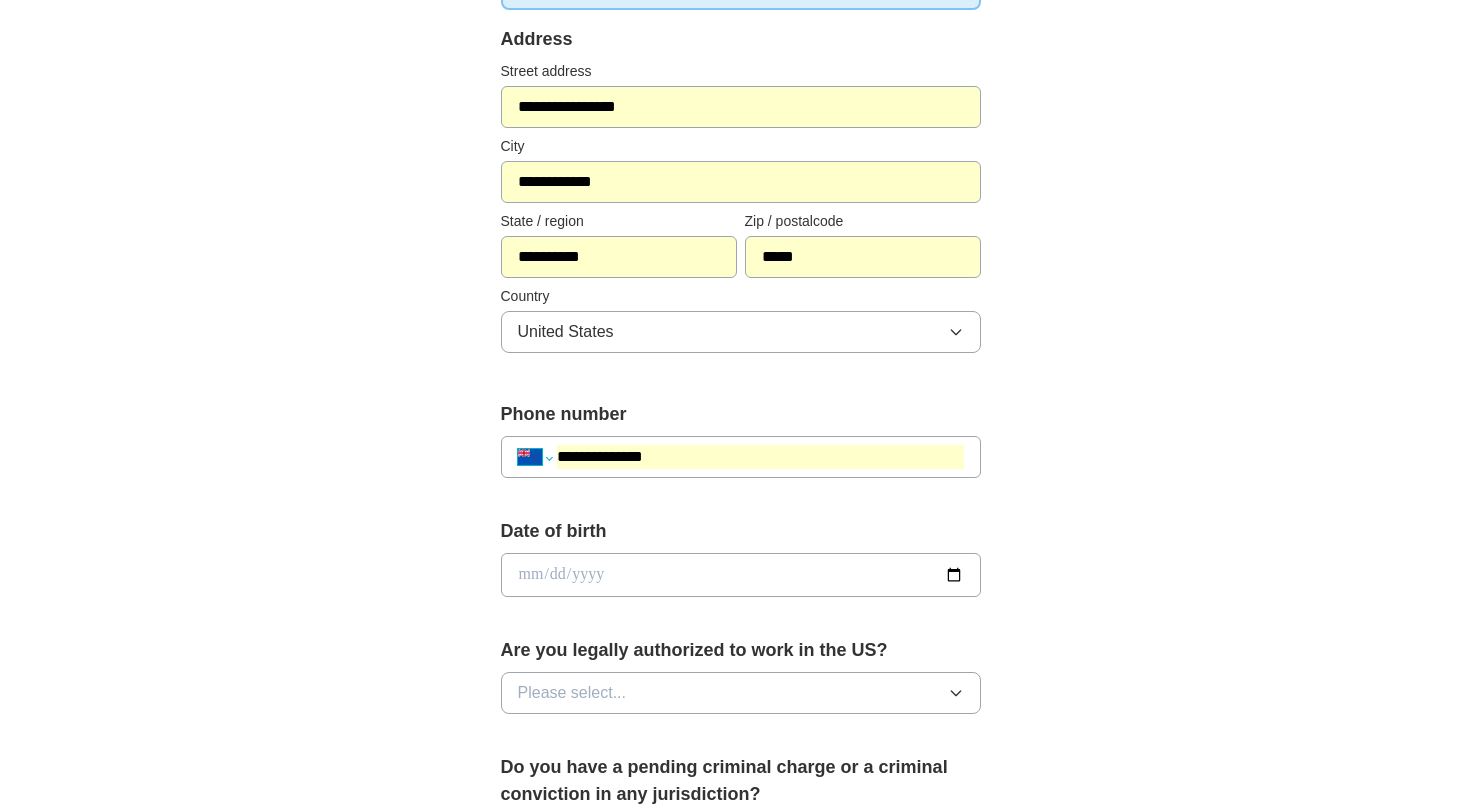 click on "**********" at bounding box center [535, 457] 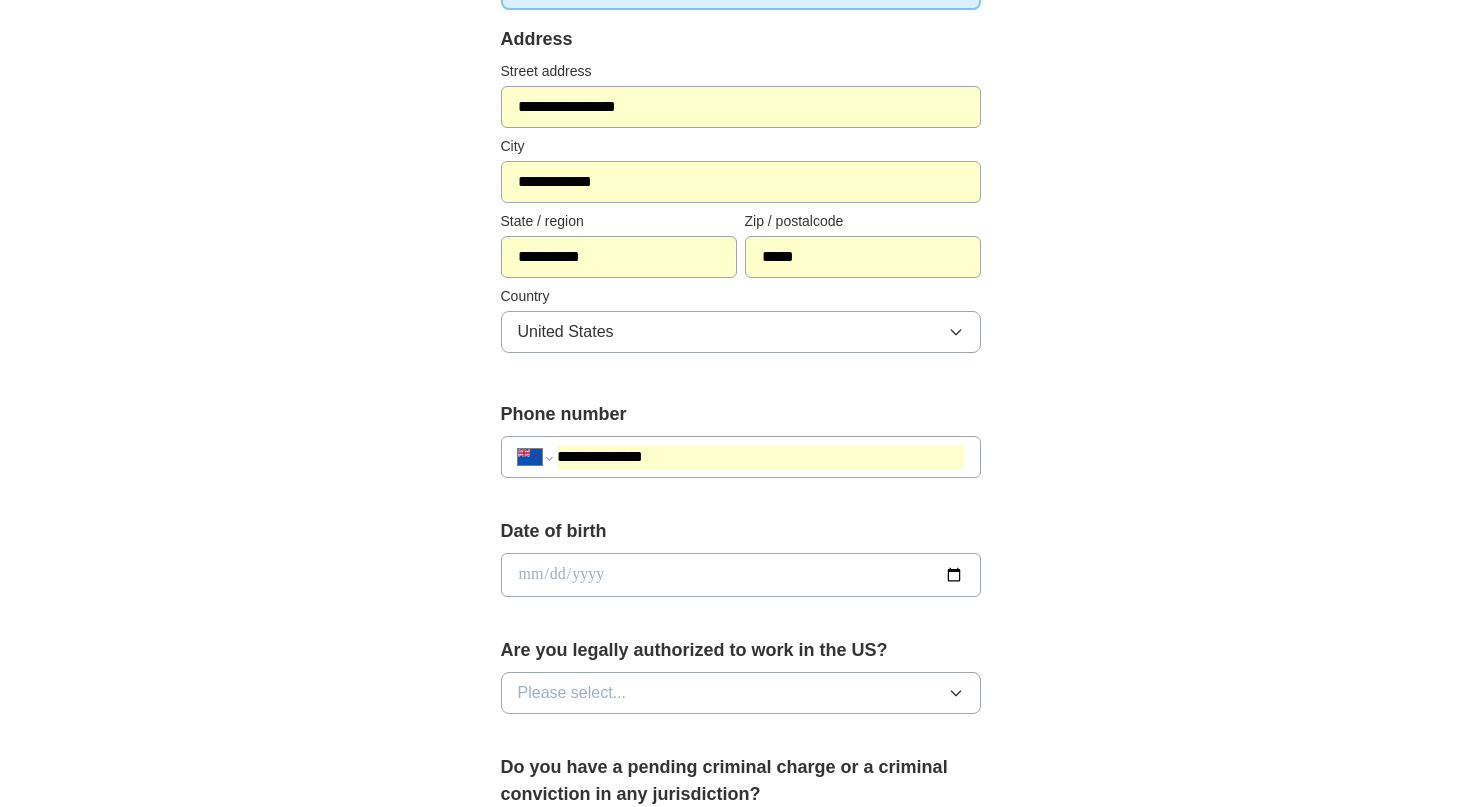 type on "**" 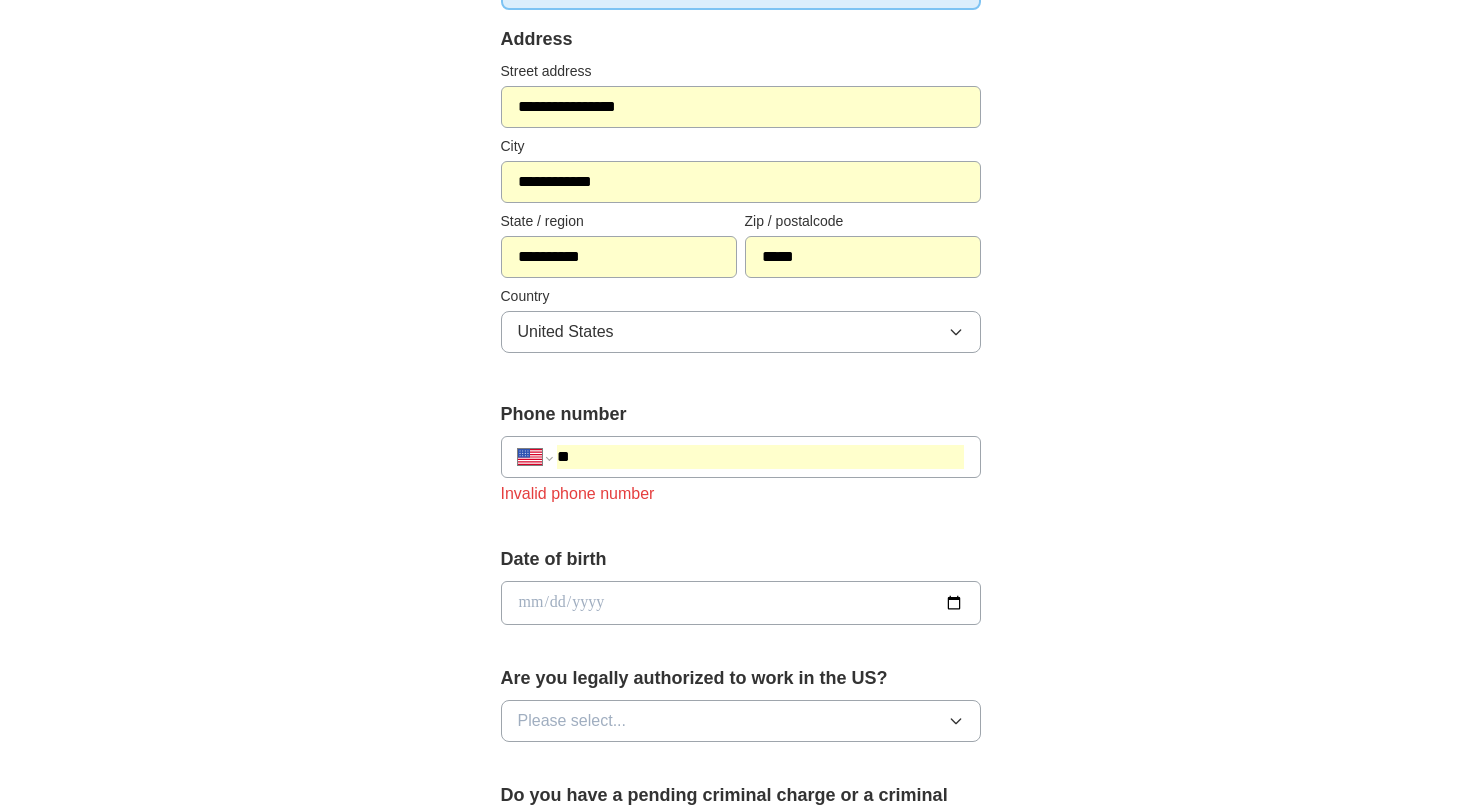 type 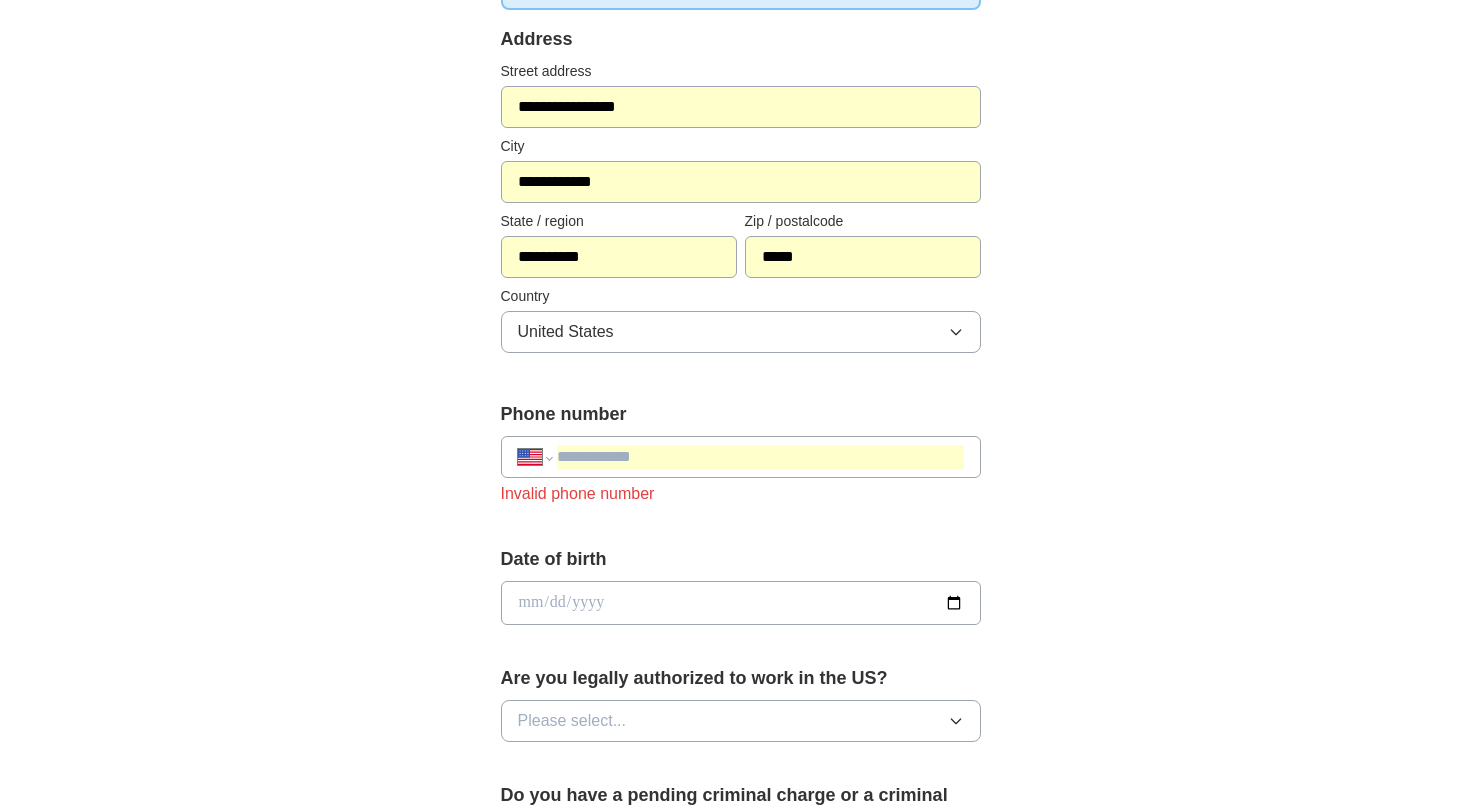 select on "**" 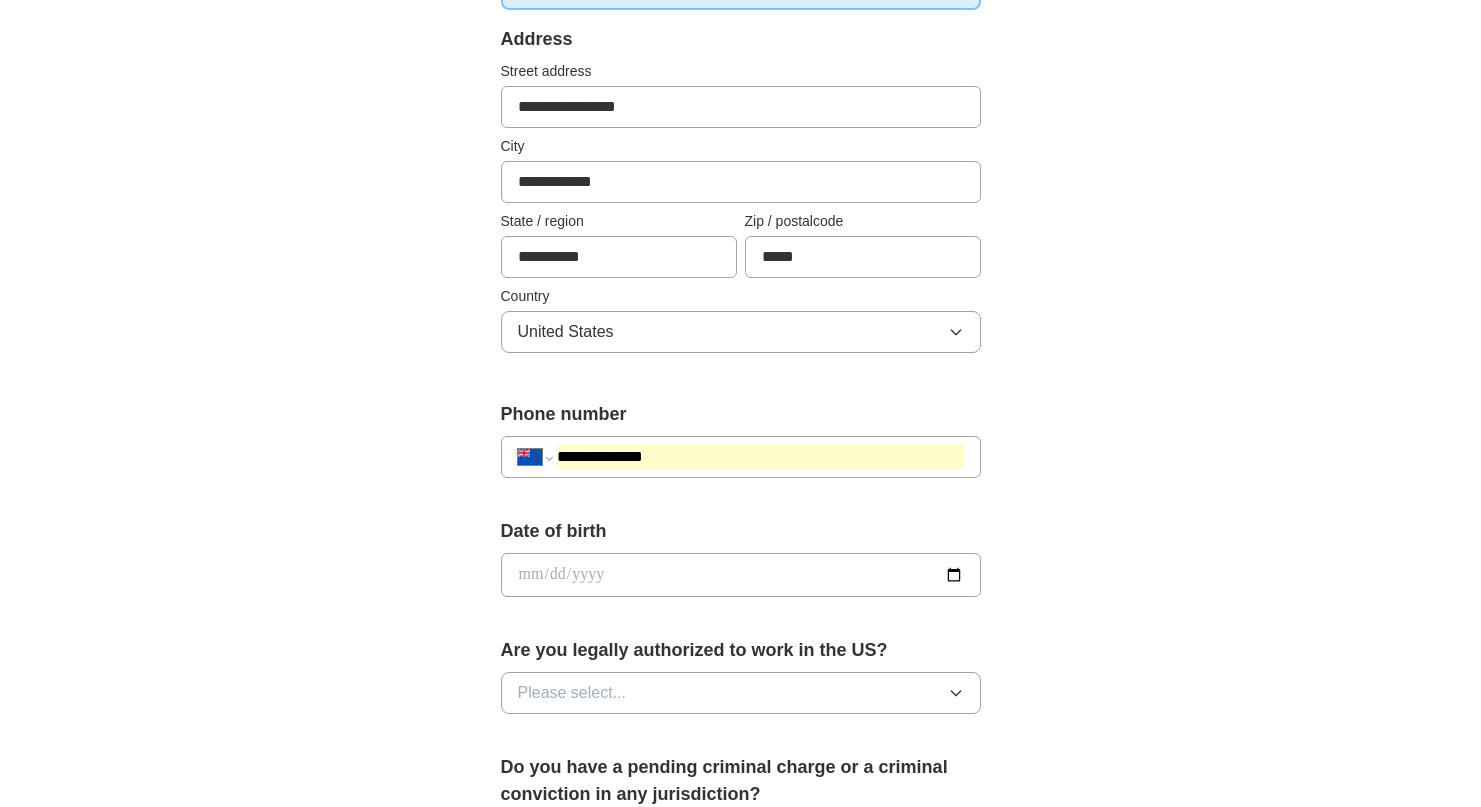 drag, startPoint x: 678, startPoint y: 455, endPoint x: 561, endPoint y: 456, distance: 117.00427 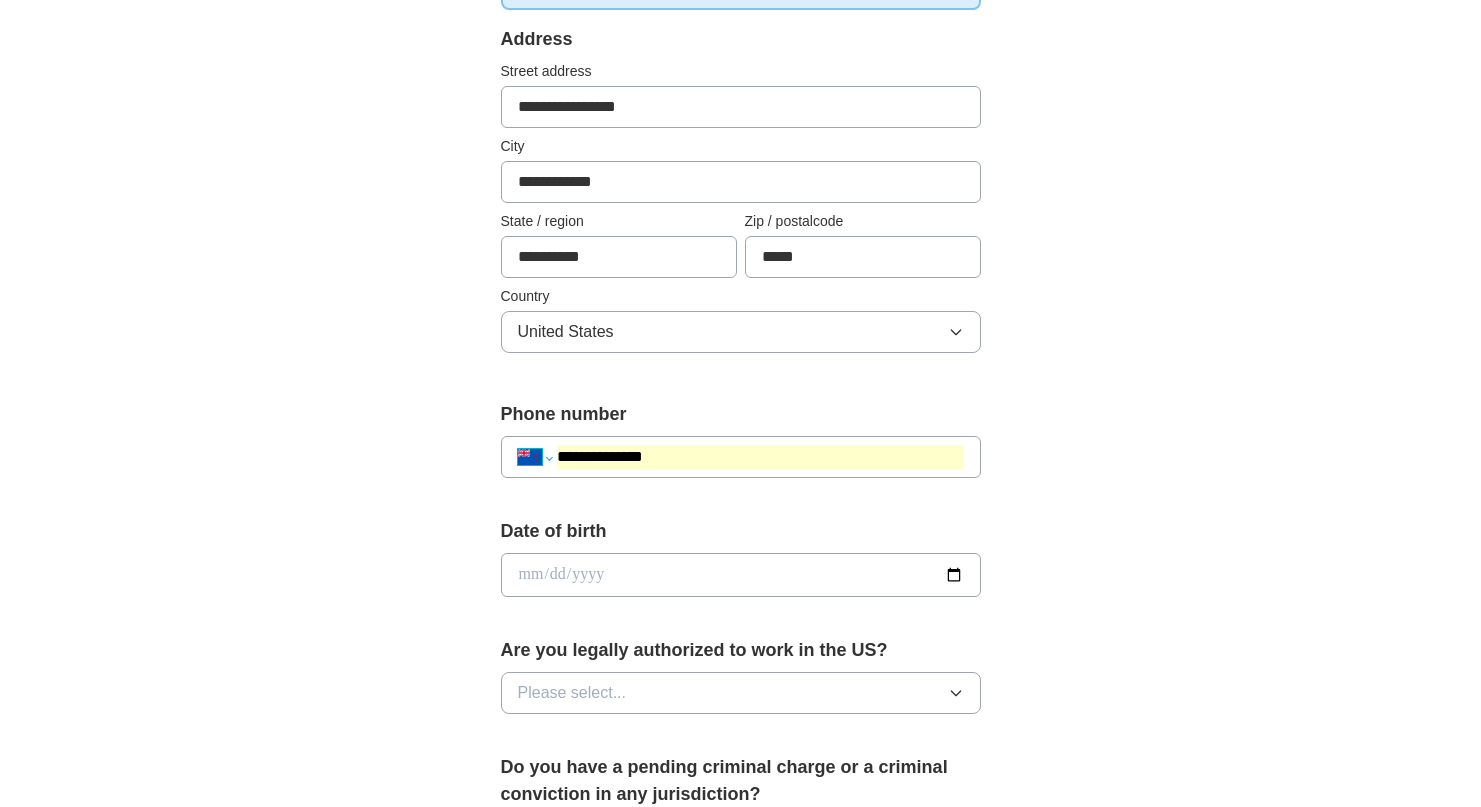 click on "**********" at bounding box center (535, 457) 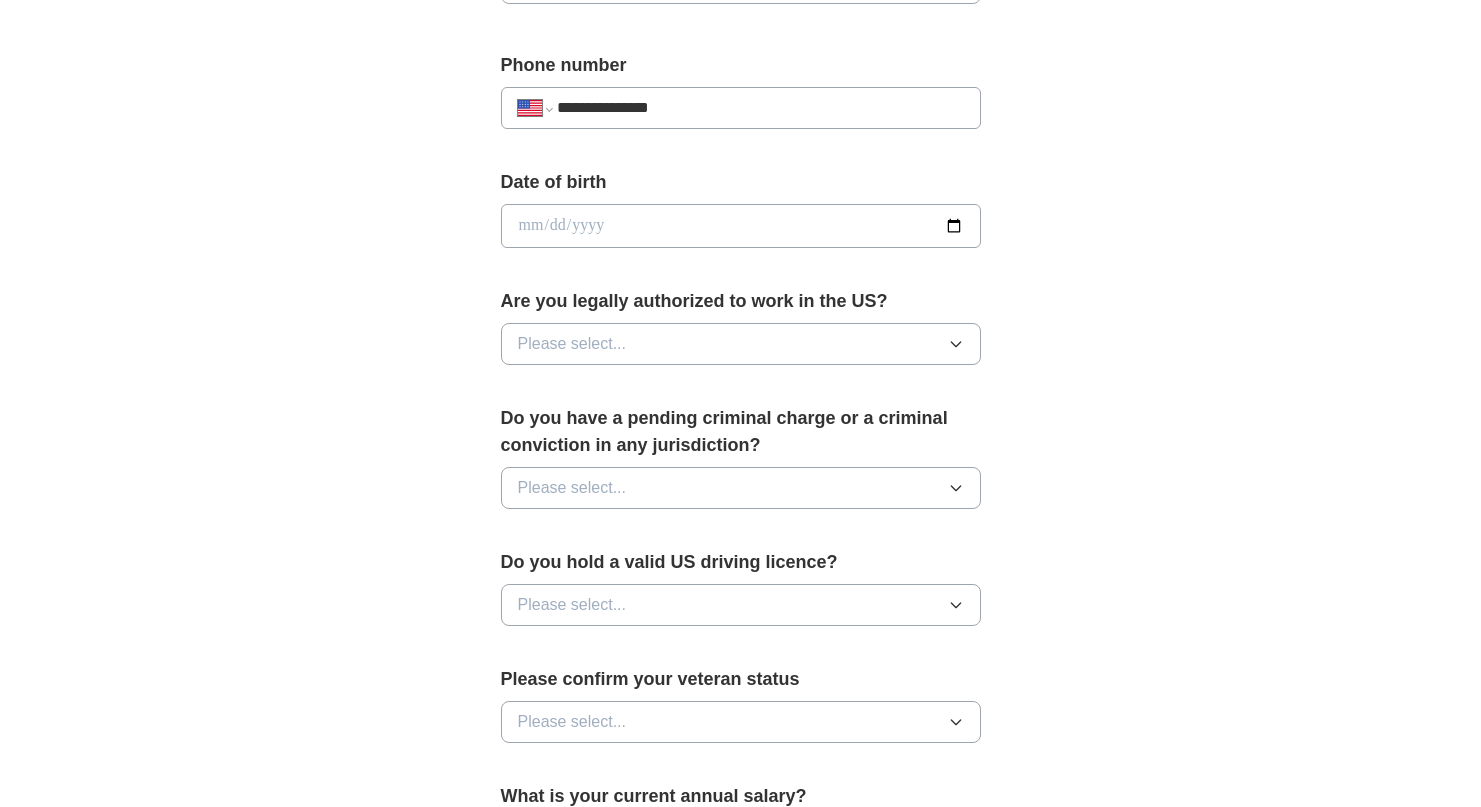 scroll, scrollTop: 756, scrollLeft: 0, axis: vertical 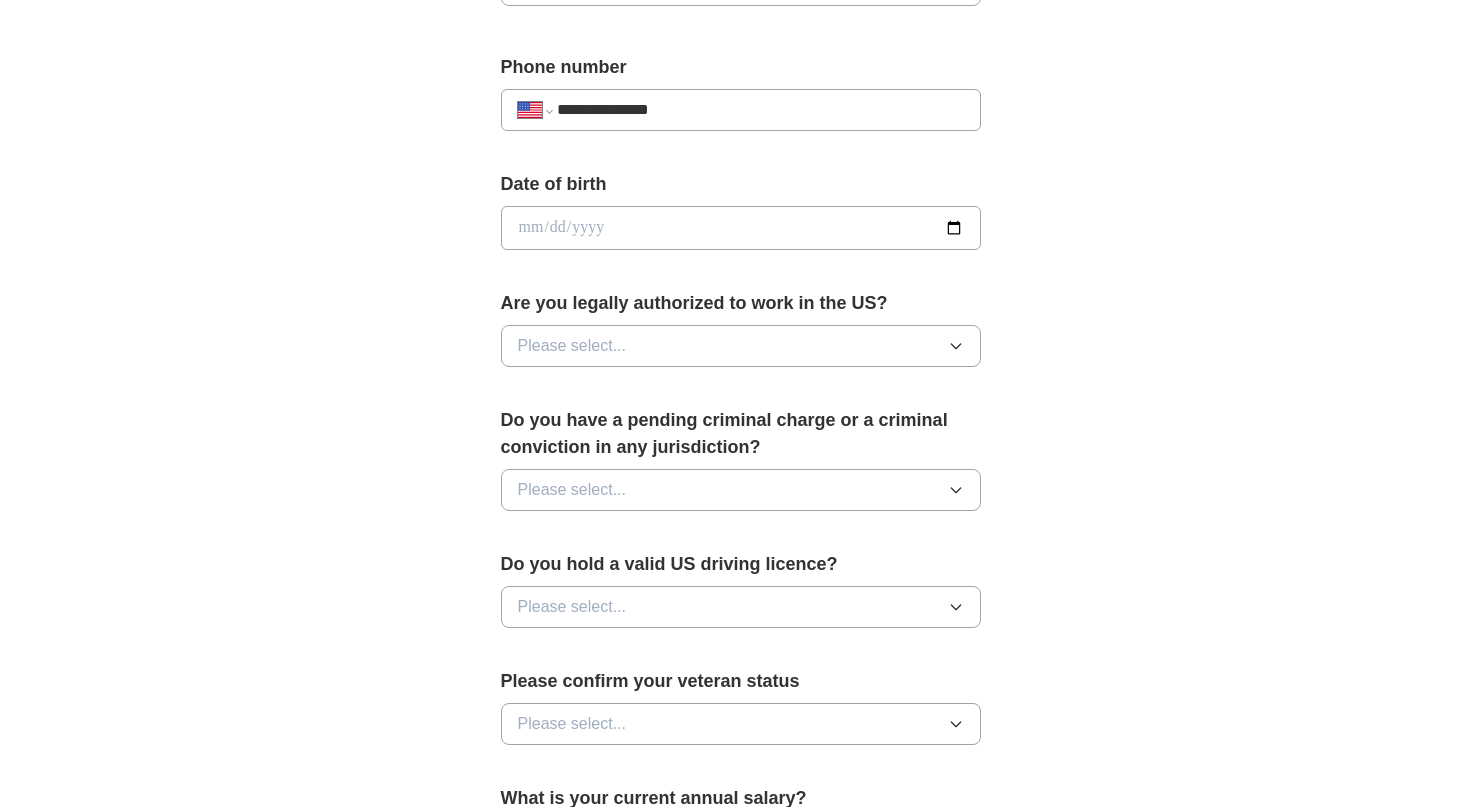type on "**********" 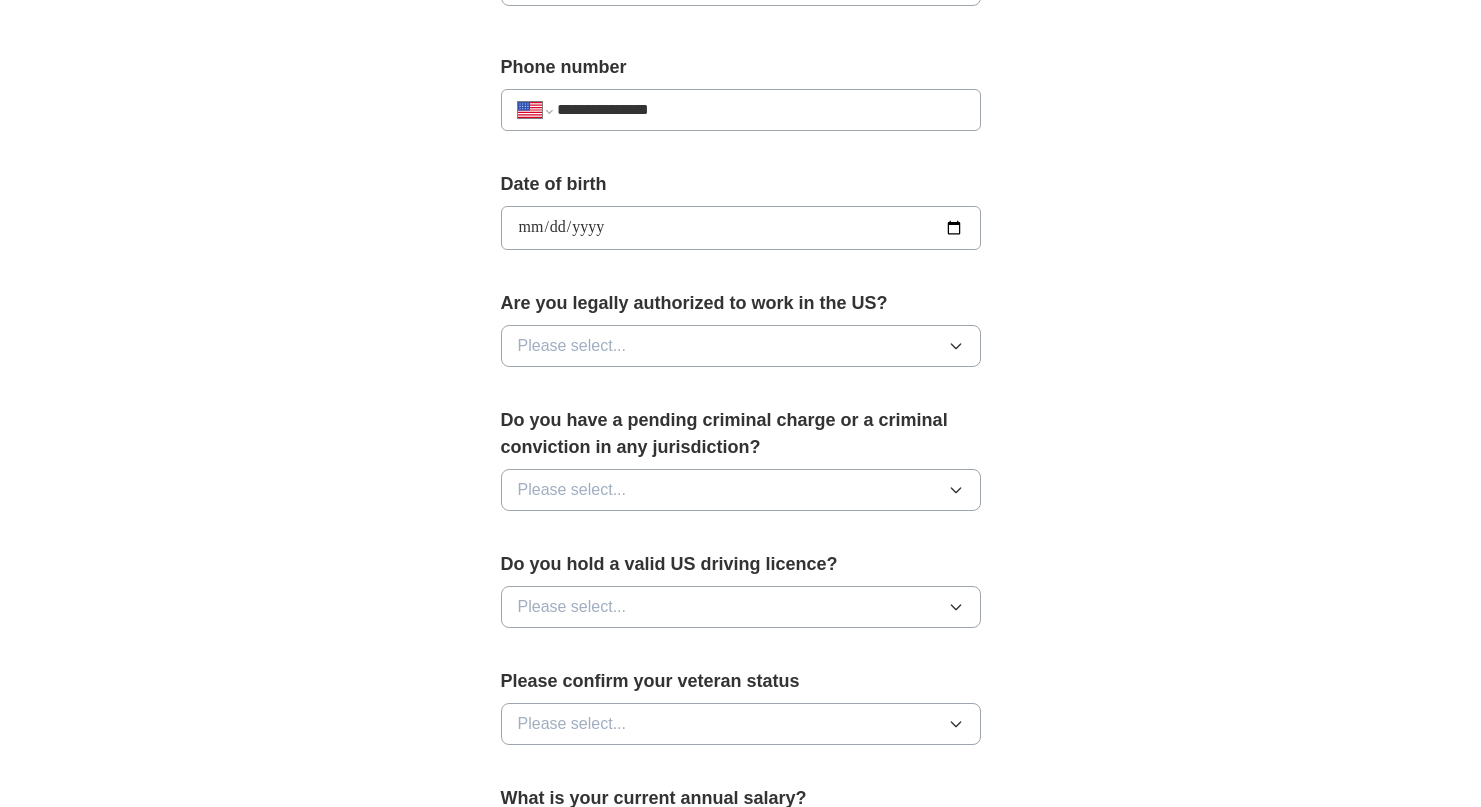 type on "**********" 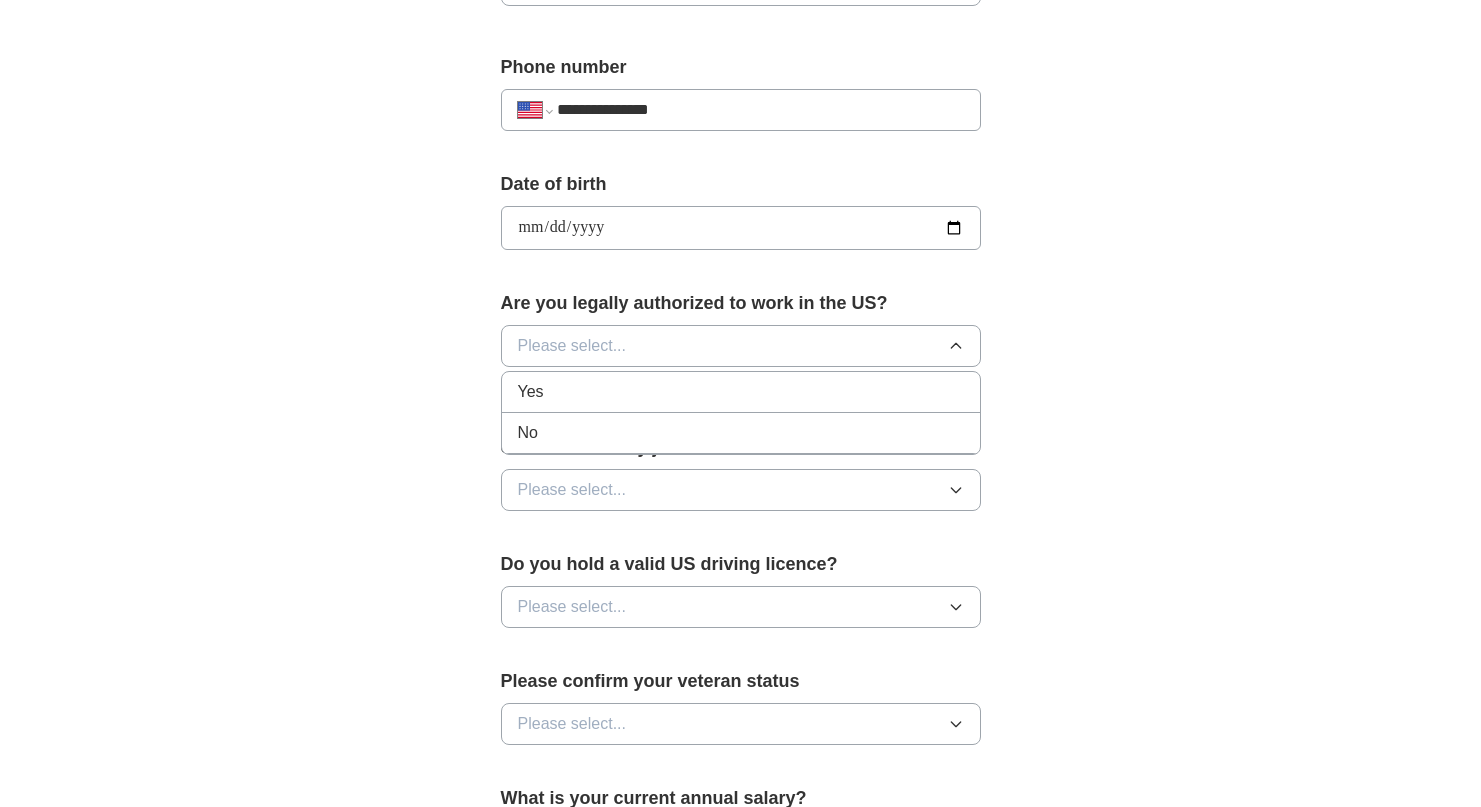 click on "Yes" at bounding box center (741, 392) 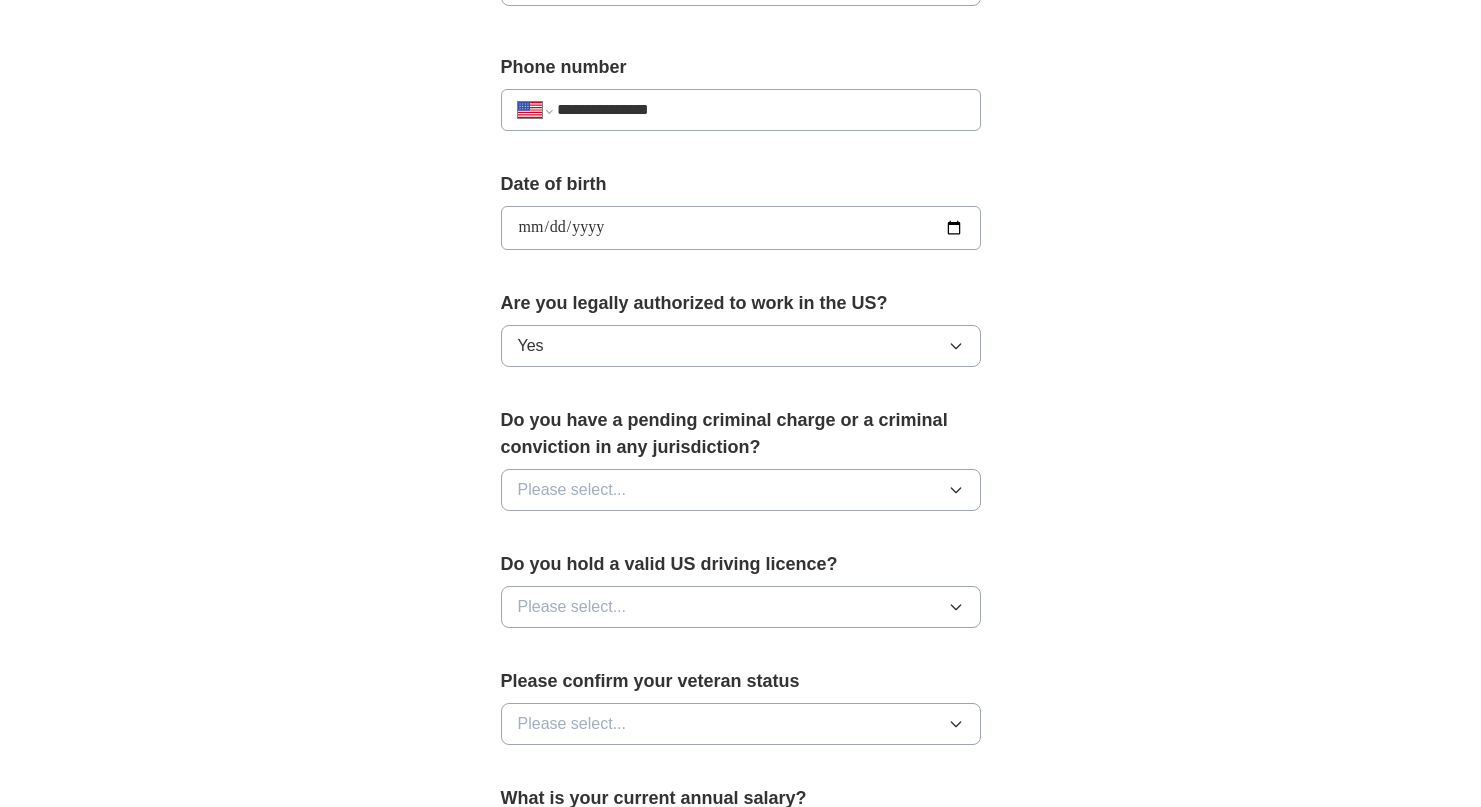 click on "Please select..." at bounding box center [572, 490] 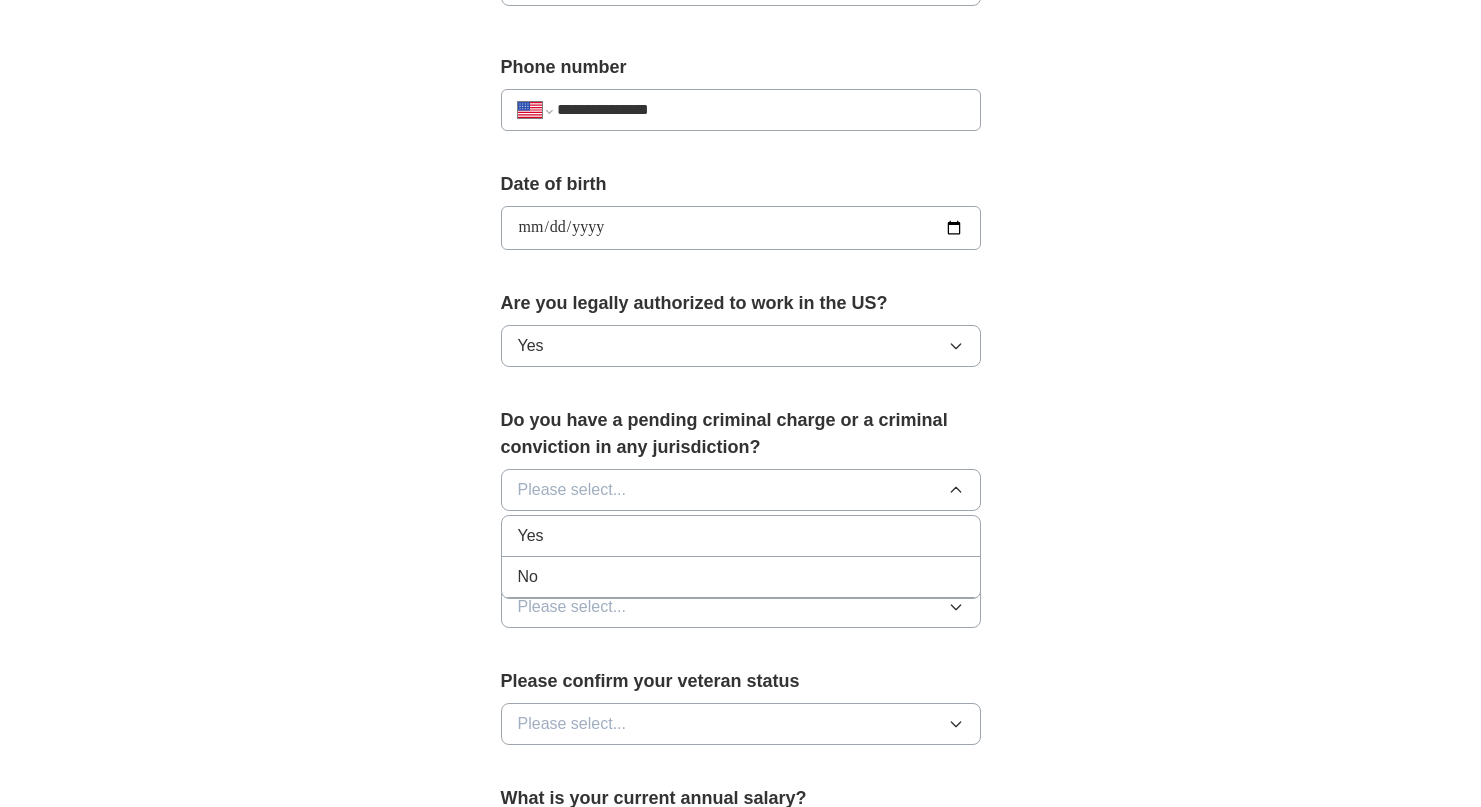 click on "No" at bounding box center (741, 577) 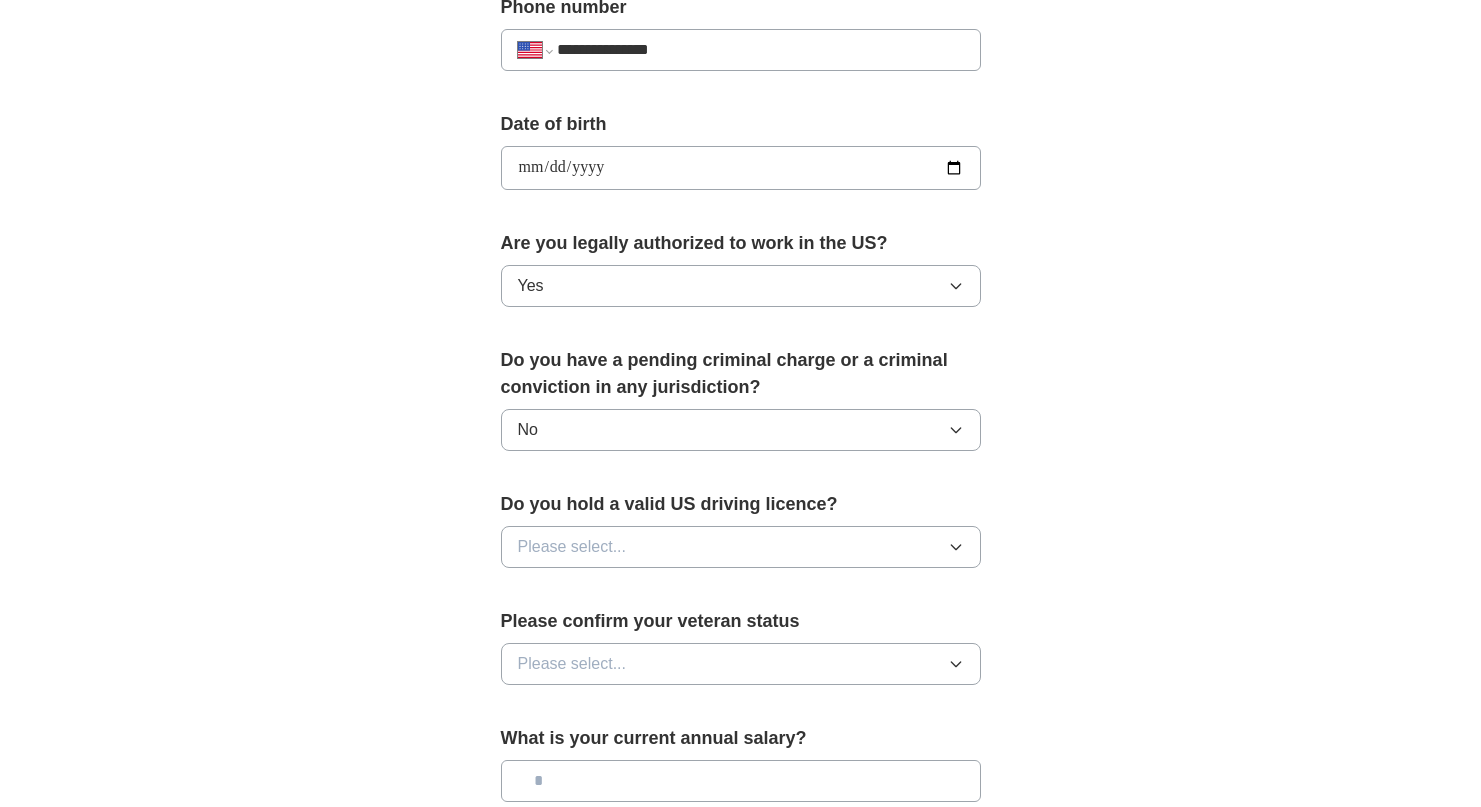 scroll, scrollTop: 827, scrollLeft: 0, axis: vertical 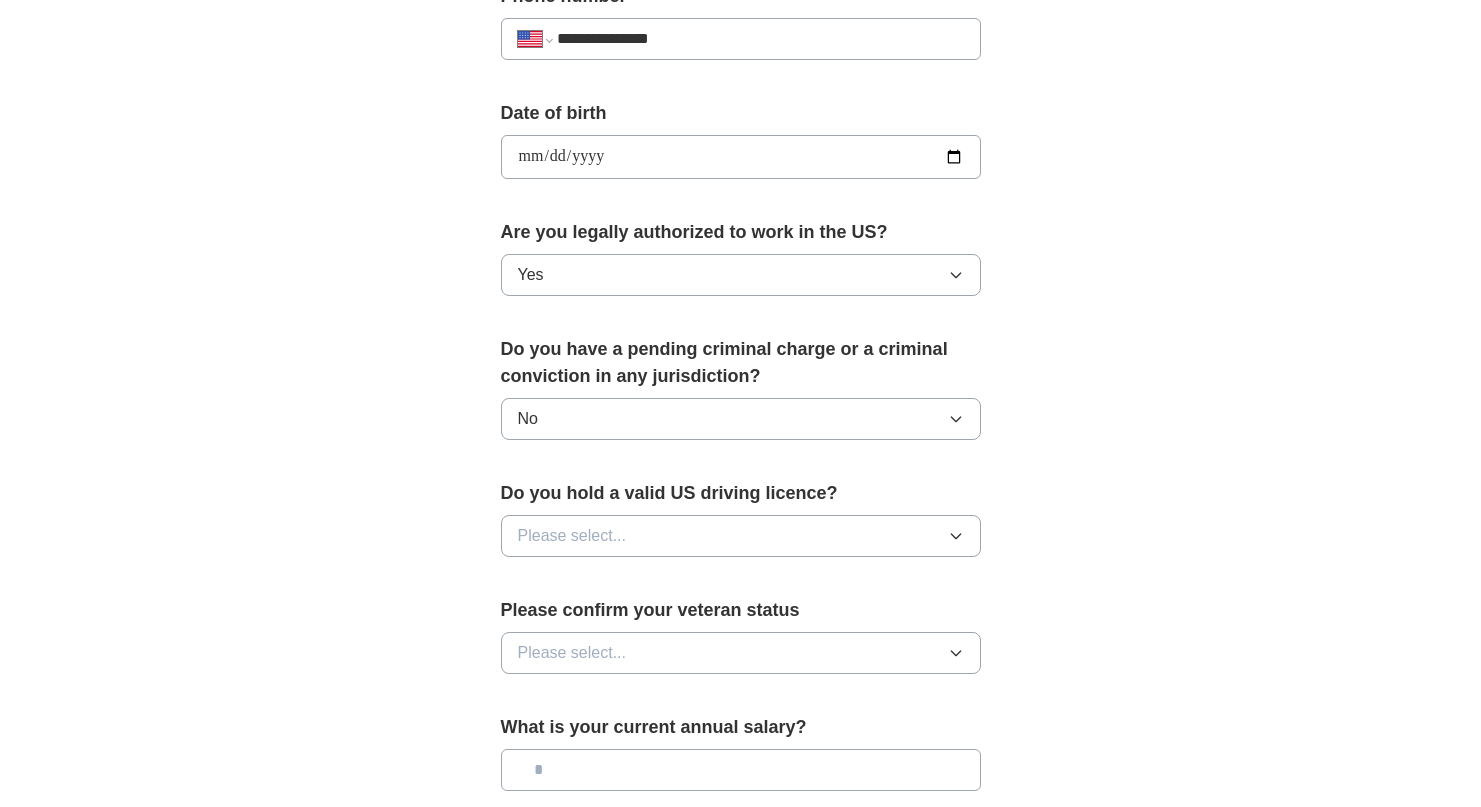 click on "Please select..." at bounding box center (572, 536) 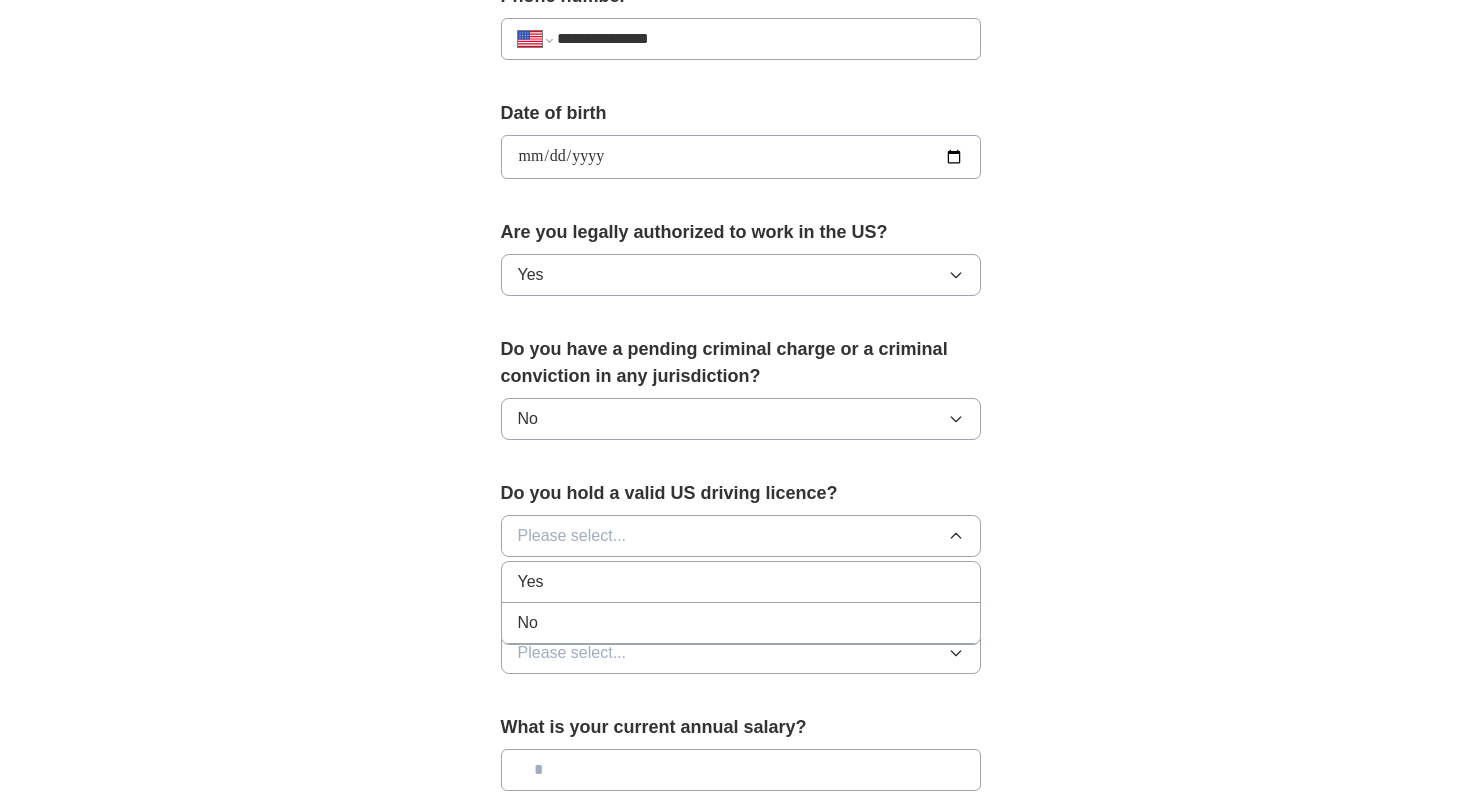click on "Yes" at bounding box center [741, 582] 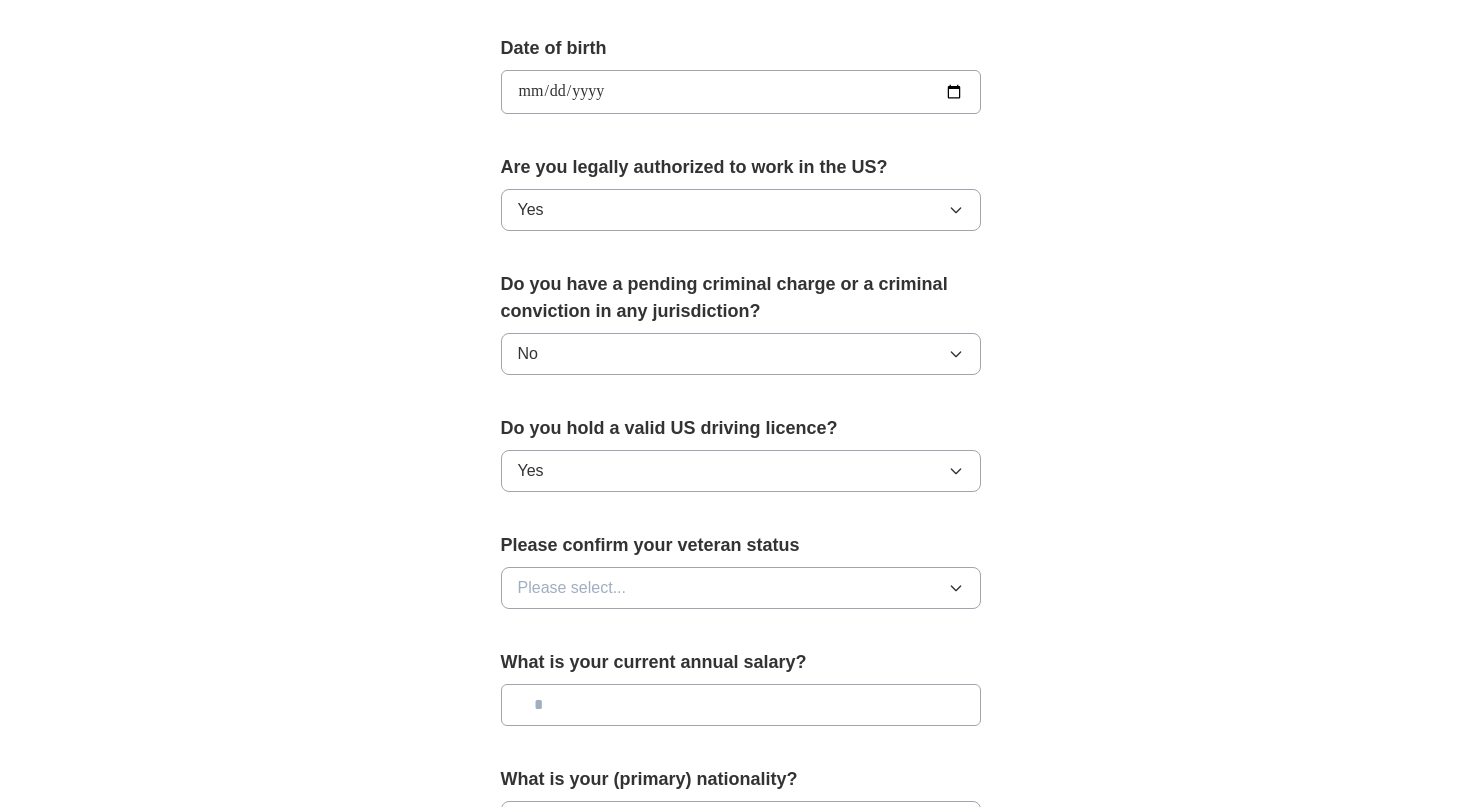 scroll, scrollTop: 897, scrollLeft: 0, axis: vertical 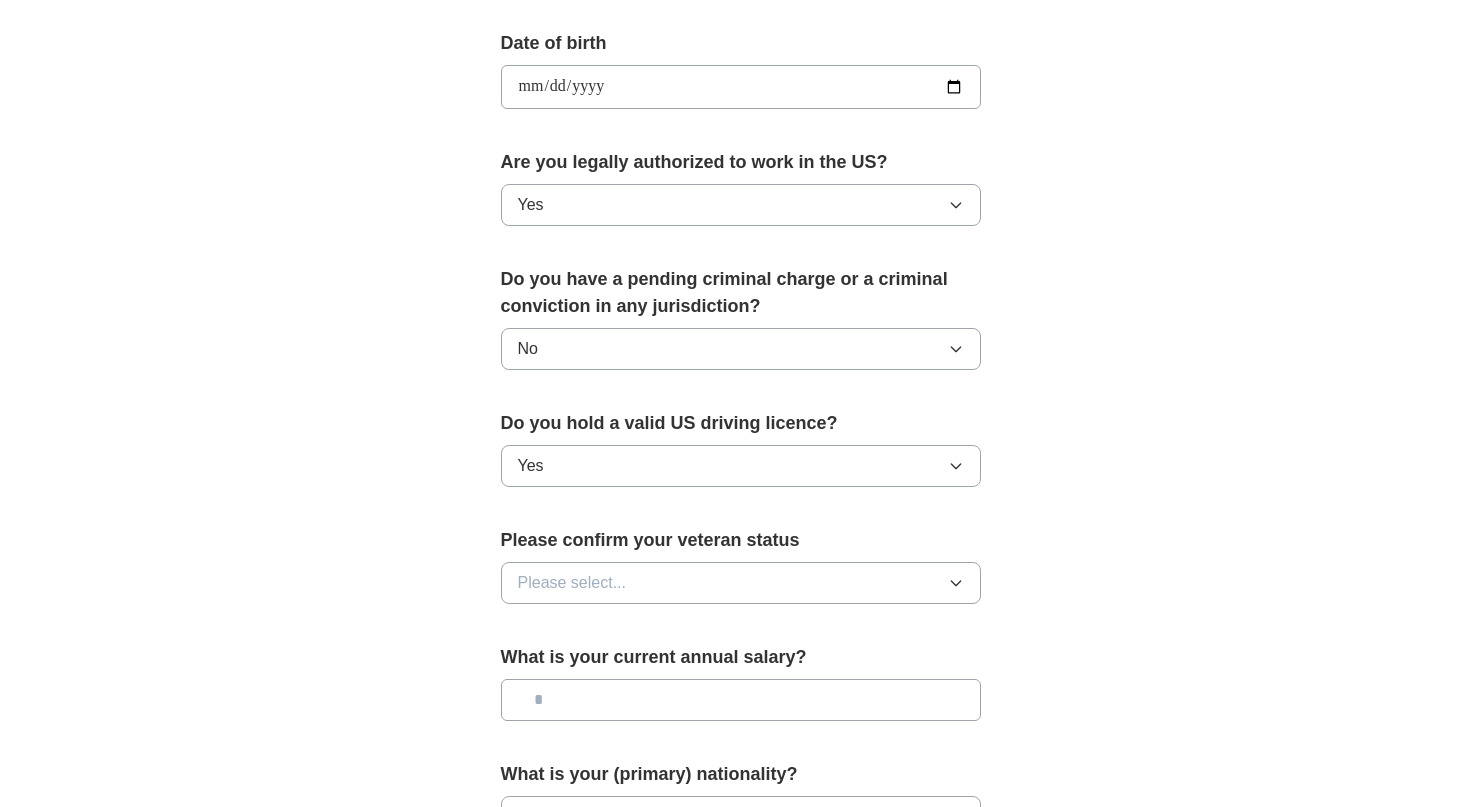 click on "Please select..." at bounding box center (572, 583) 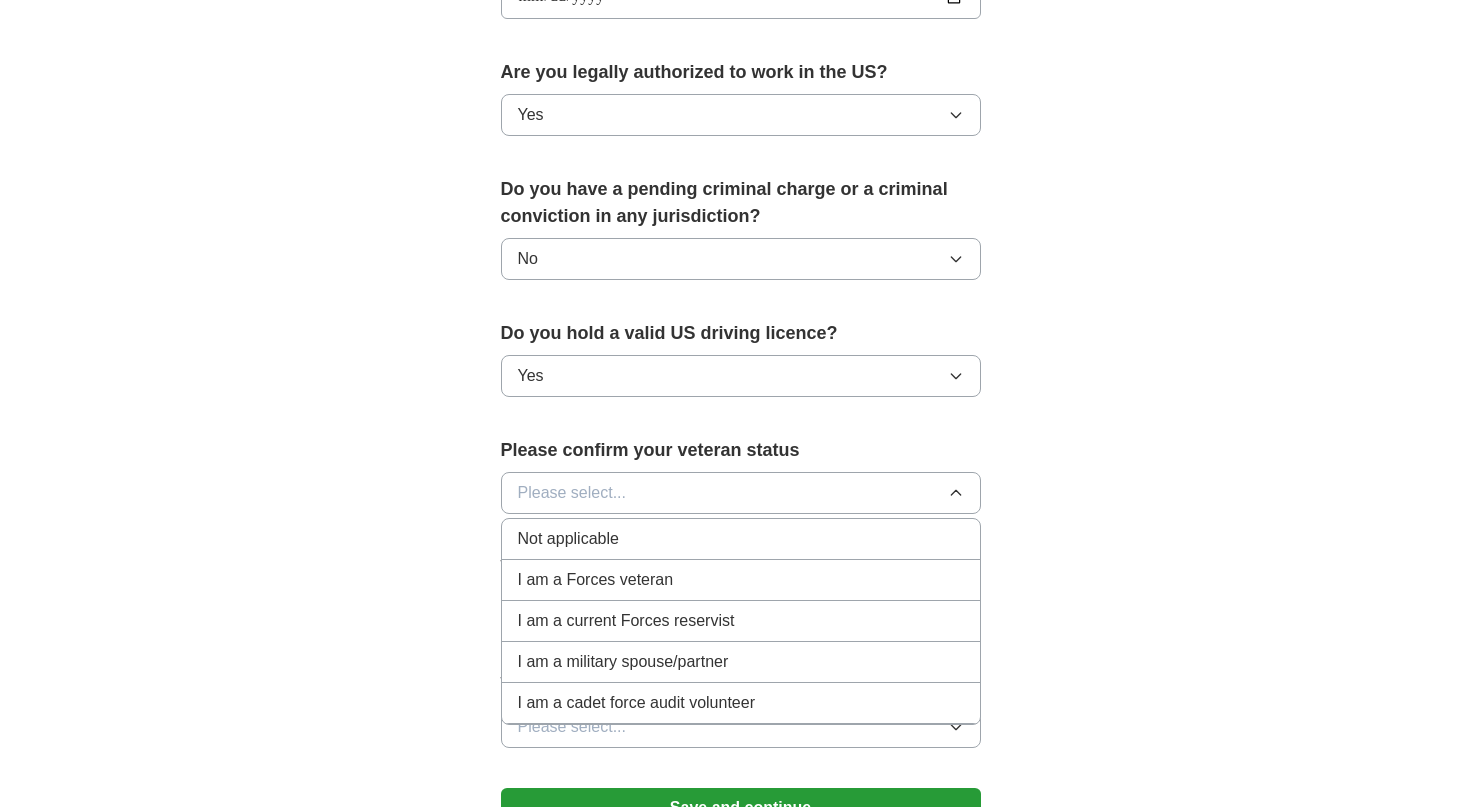 scroll, scrollTop: 989, scrollLeft: 0, axis: vertical 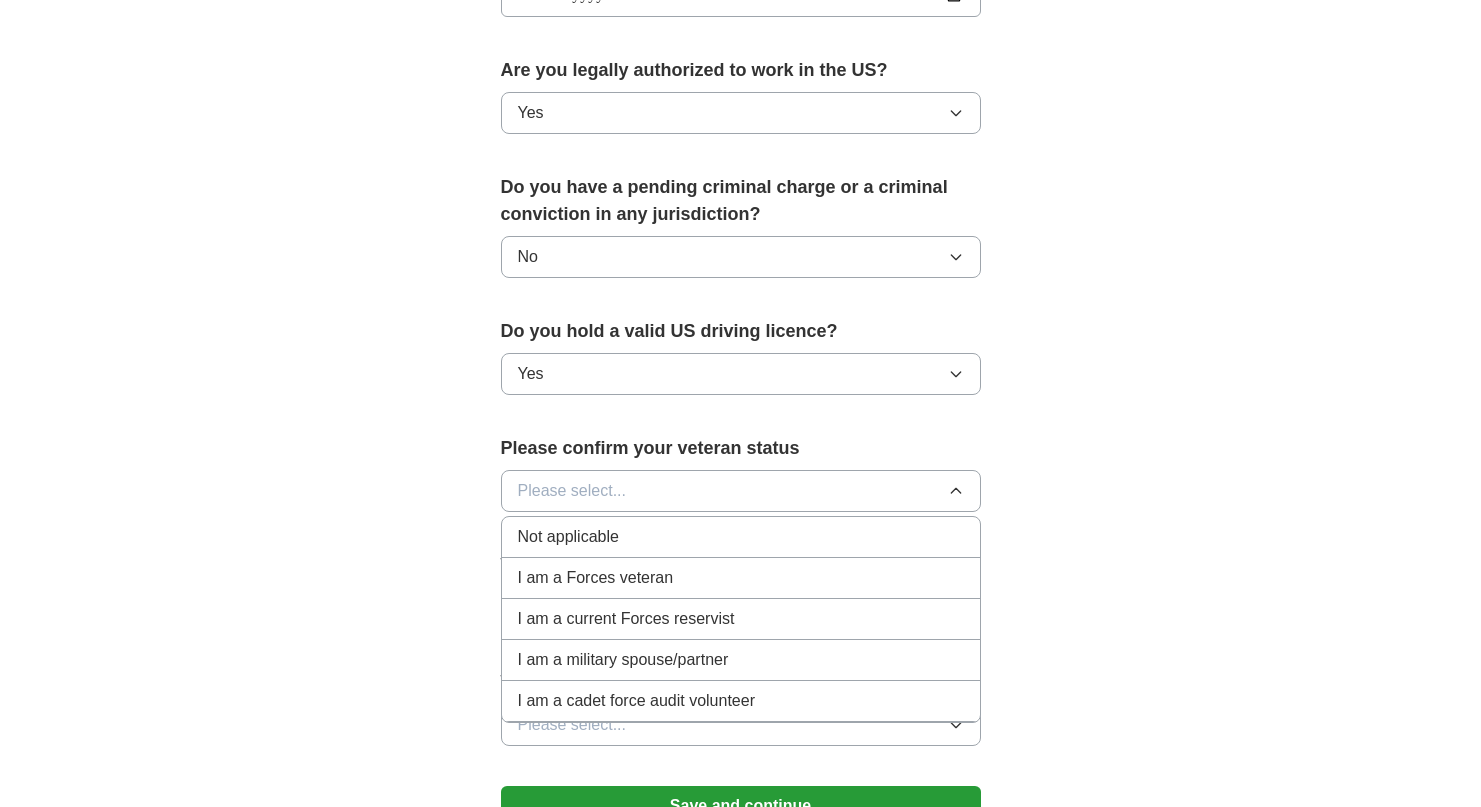 click on "Not applicable" at bounding box center (568, 537) 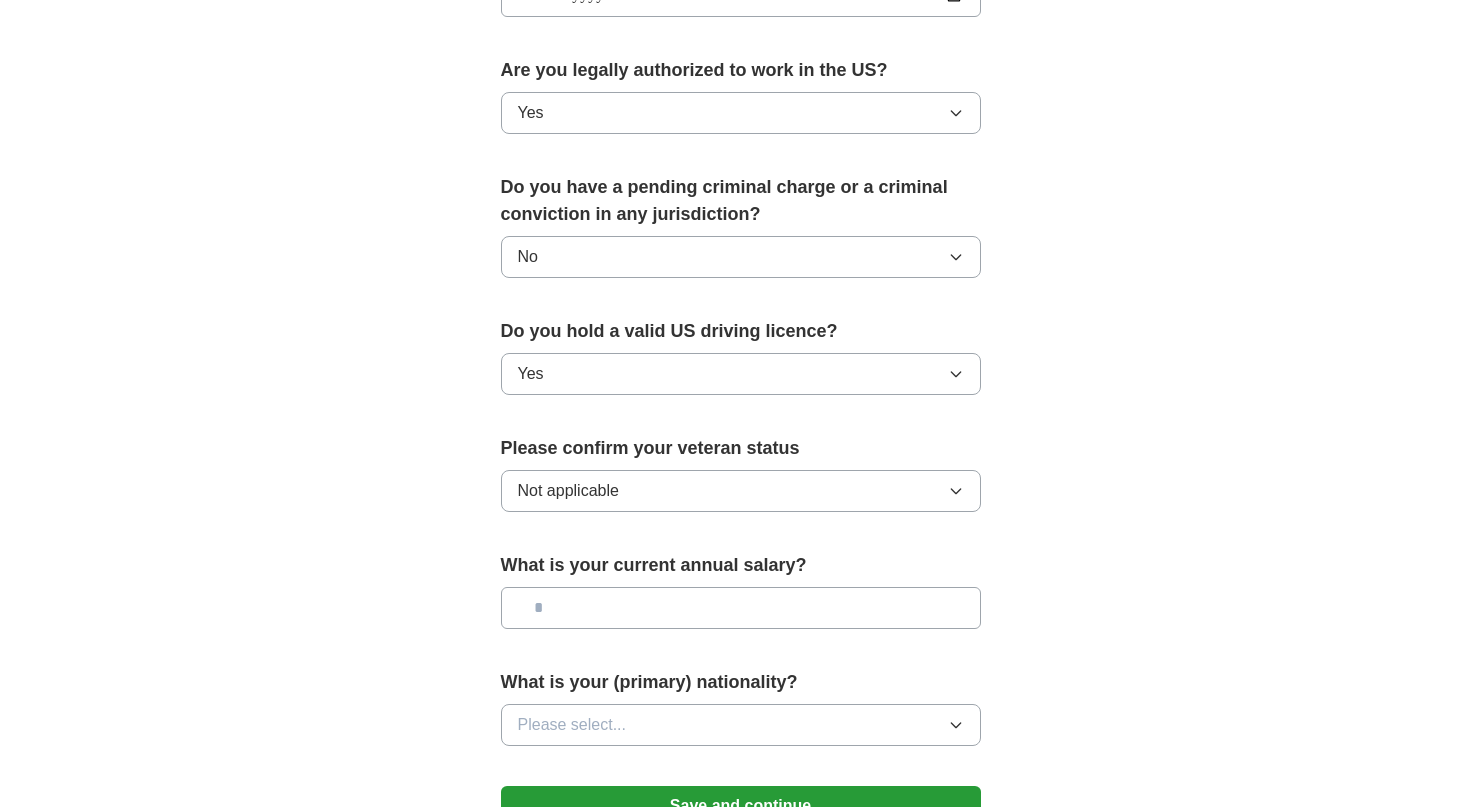 click at bounding box center (741, 608) 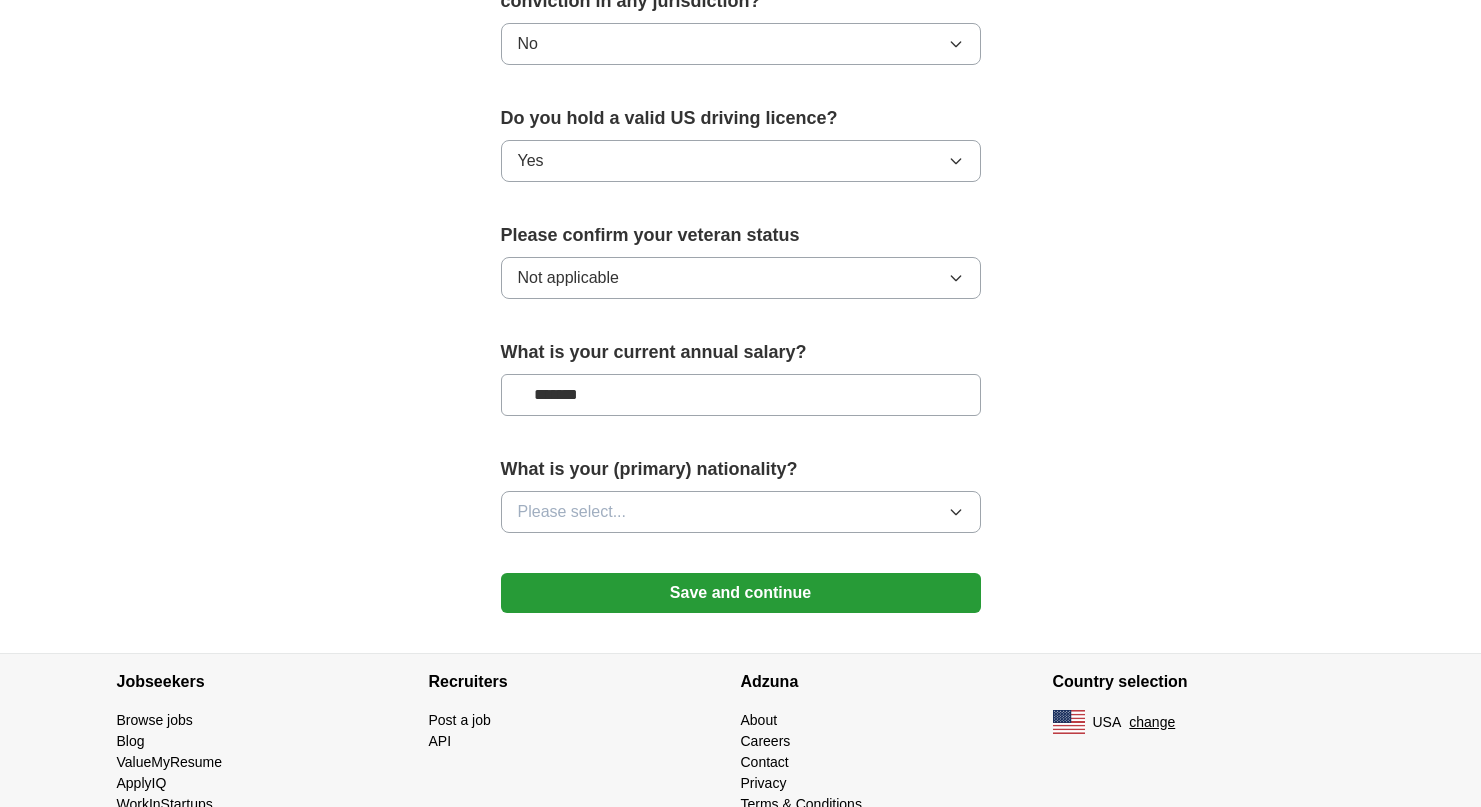 scroll, scrollTop: 1250, scrollLeft: 0, axis: vertical 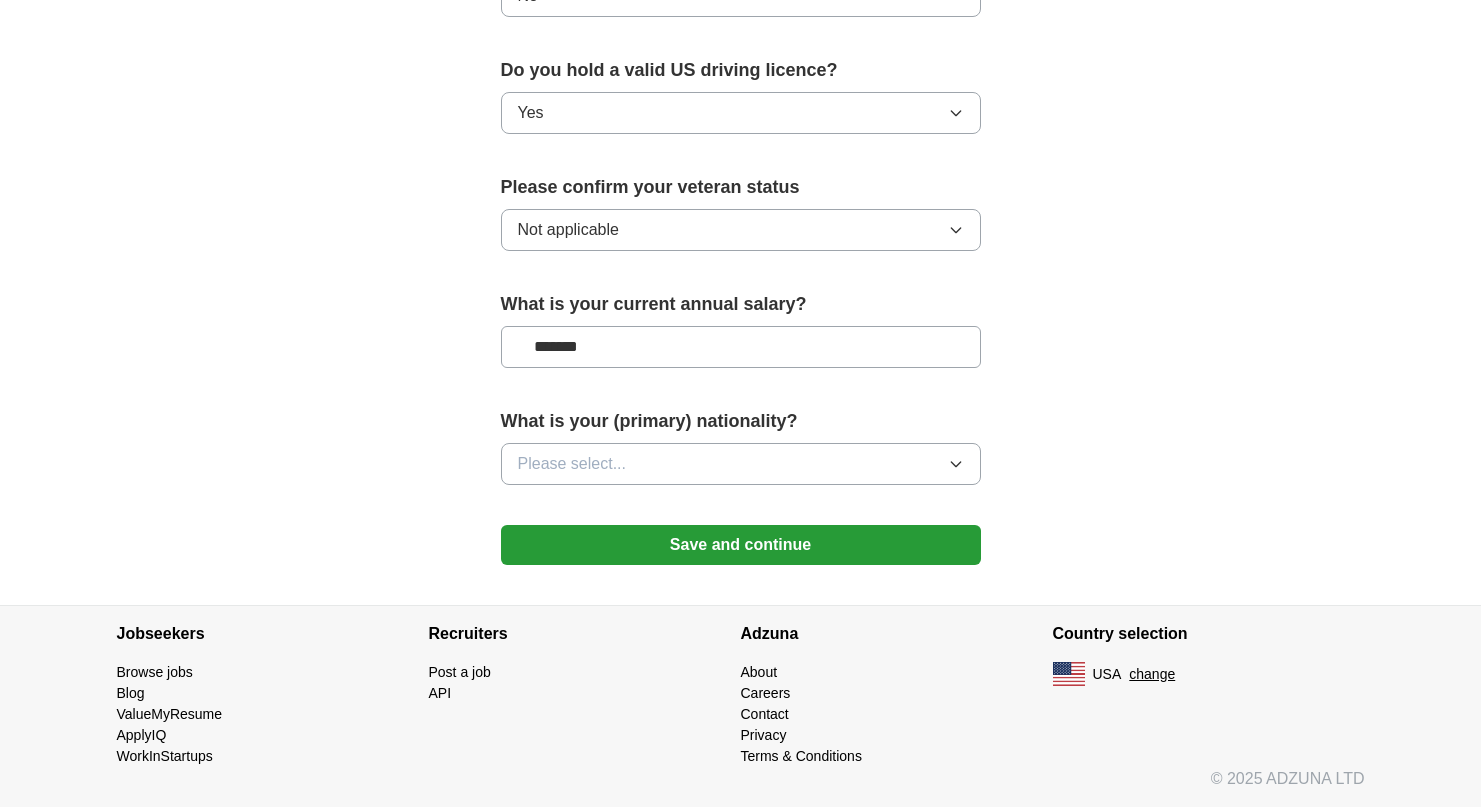 type on "*******" 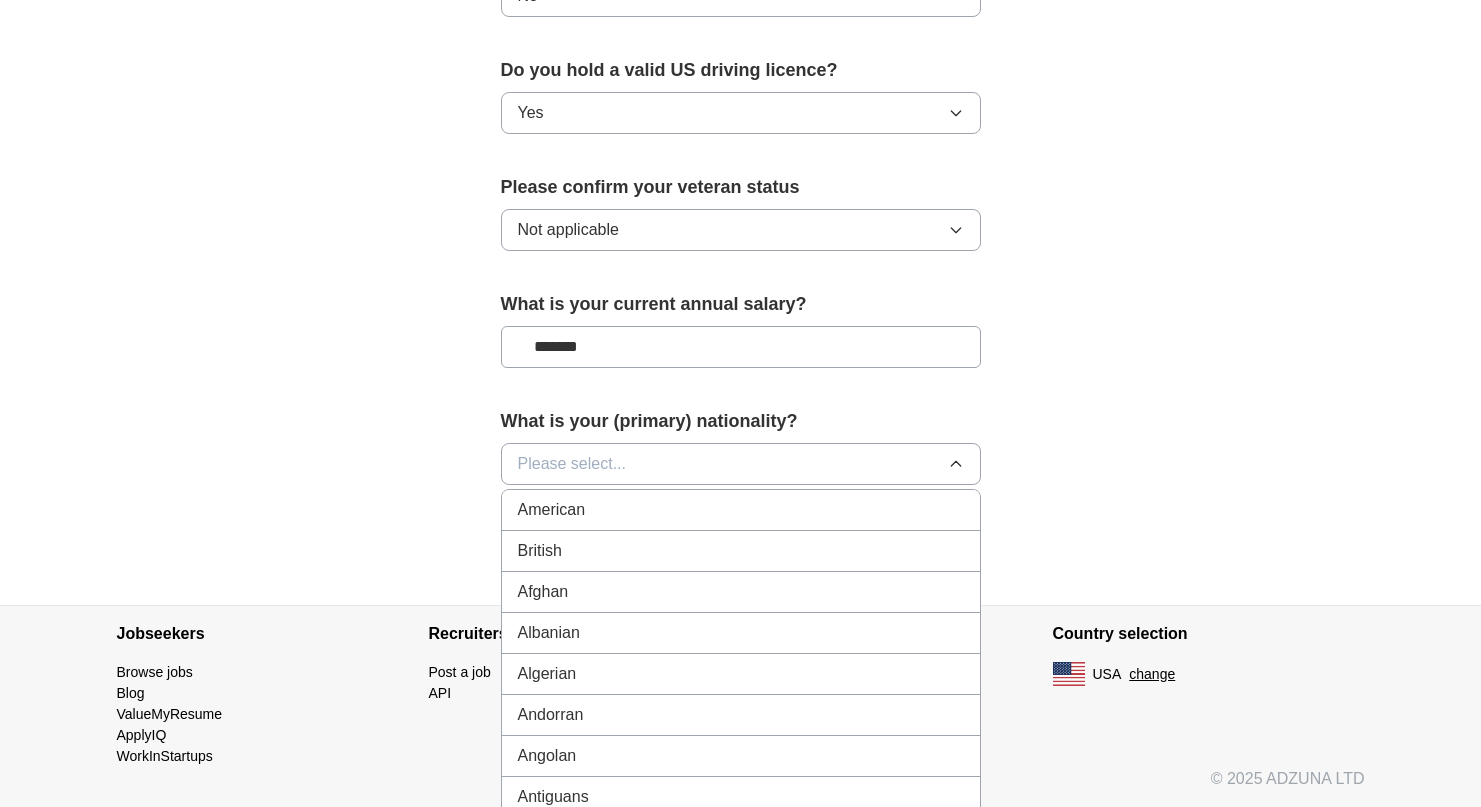 click on "American" at bounding box center [741, 510] 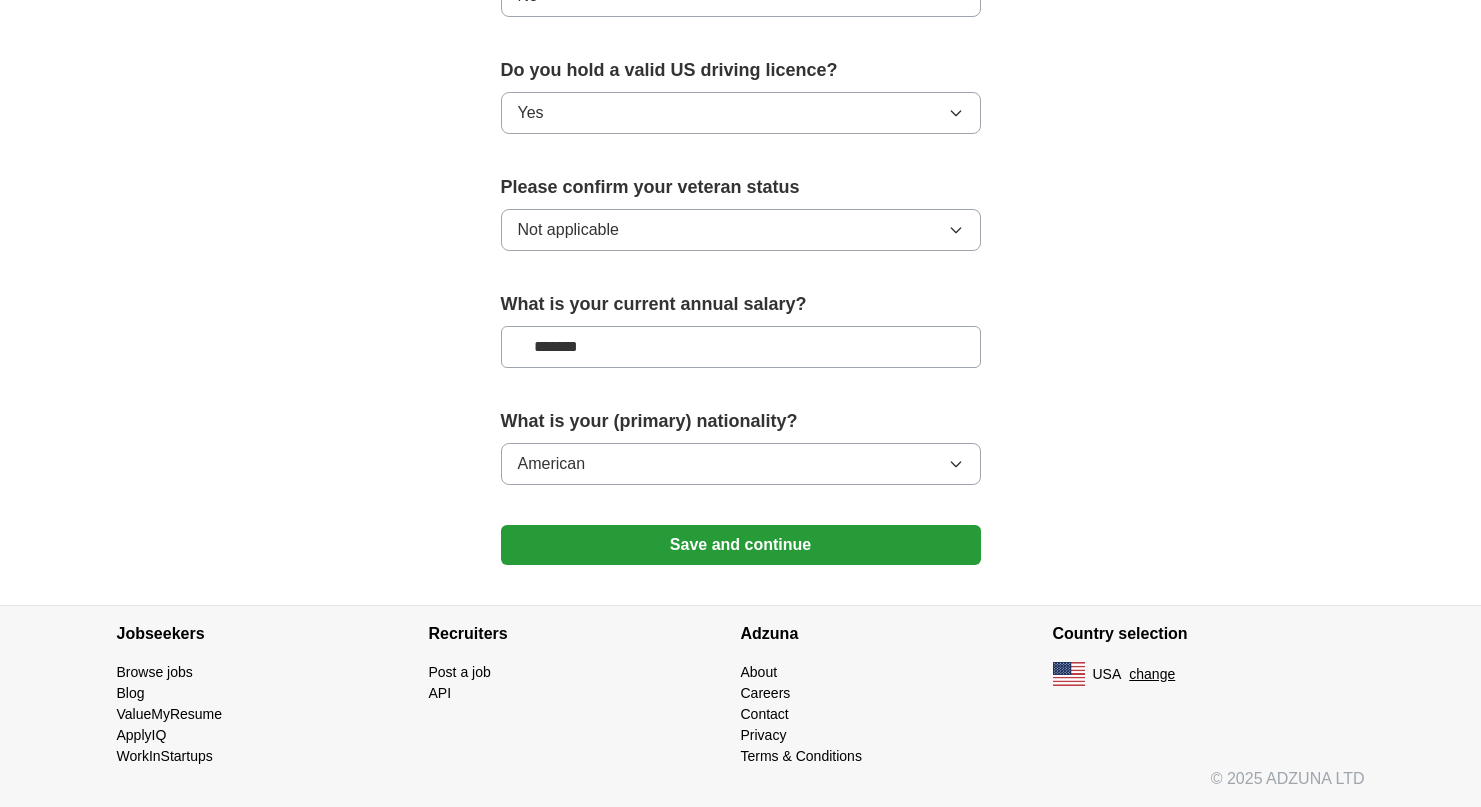 click on "Save and continue" at bounding box center (741, 545) 